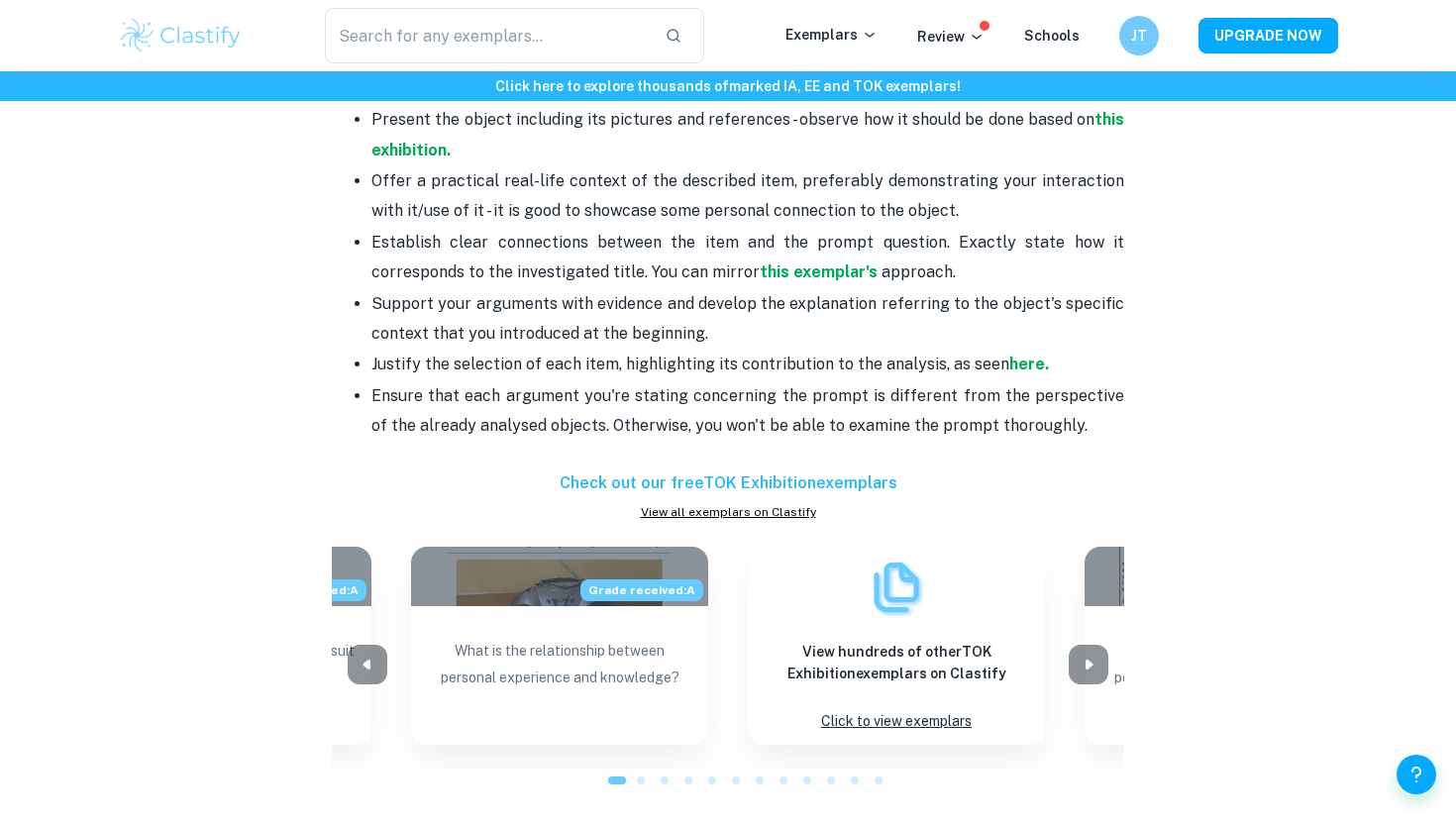 scroll, scrollTop: 1359, scrollLeft: 0, axis: vertical 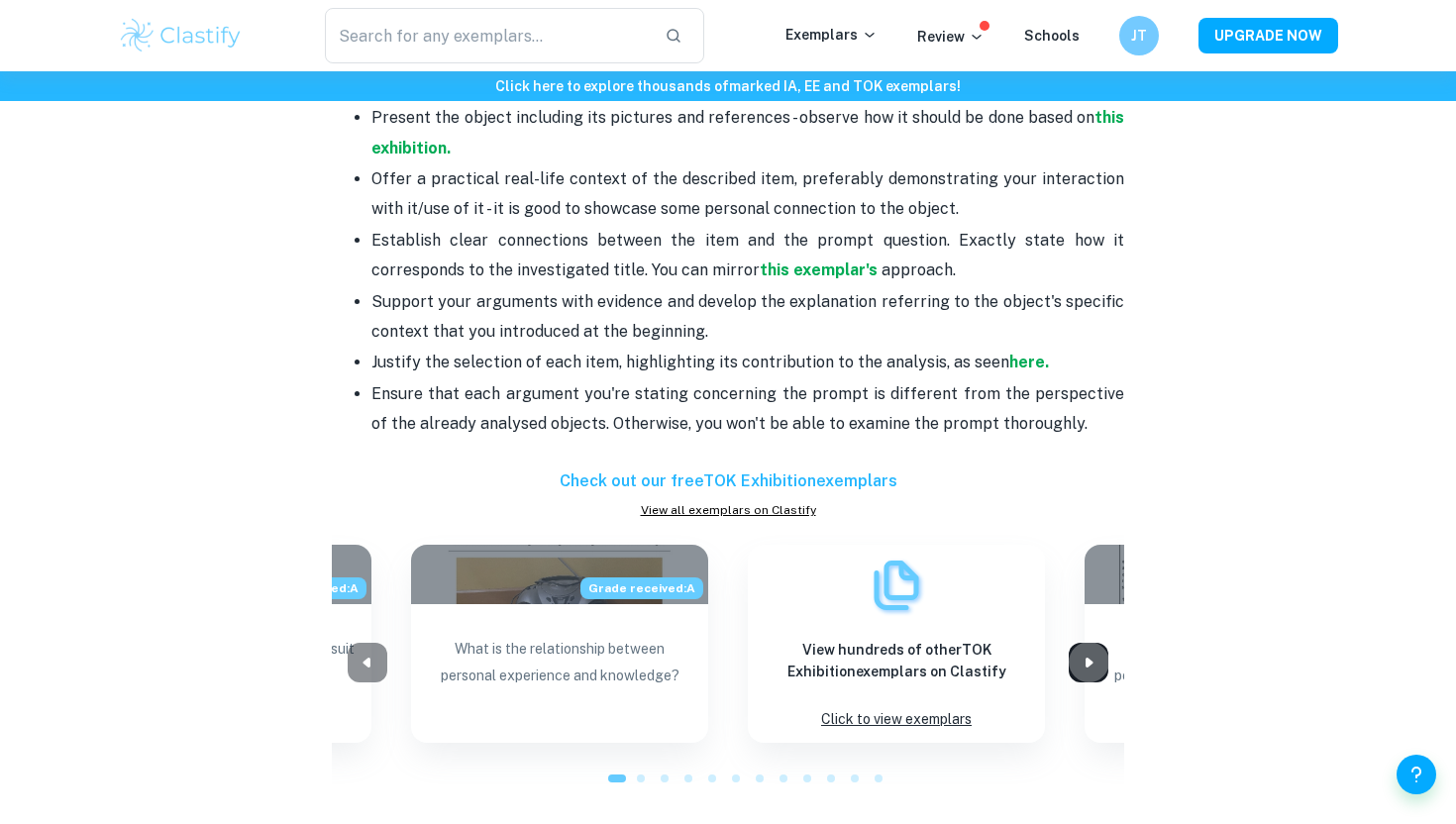 click at bounding box center (1089, 663) 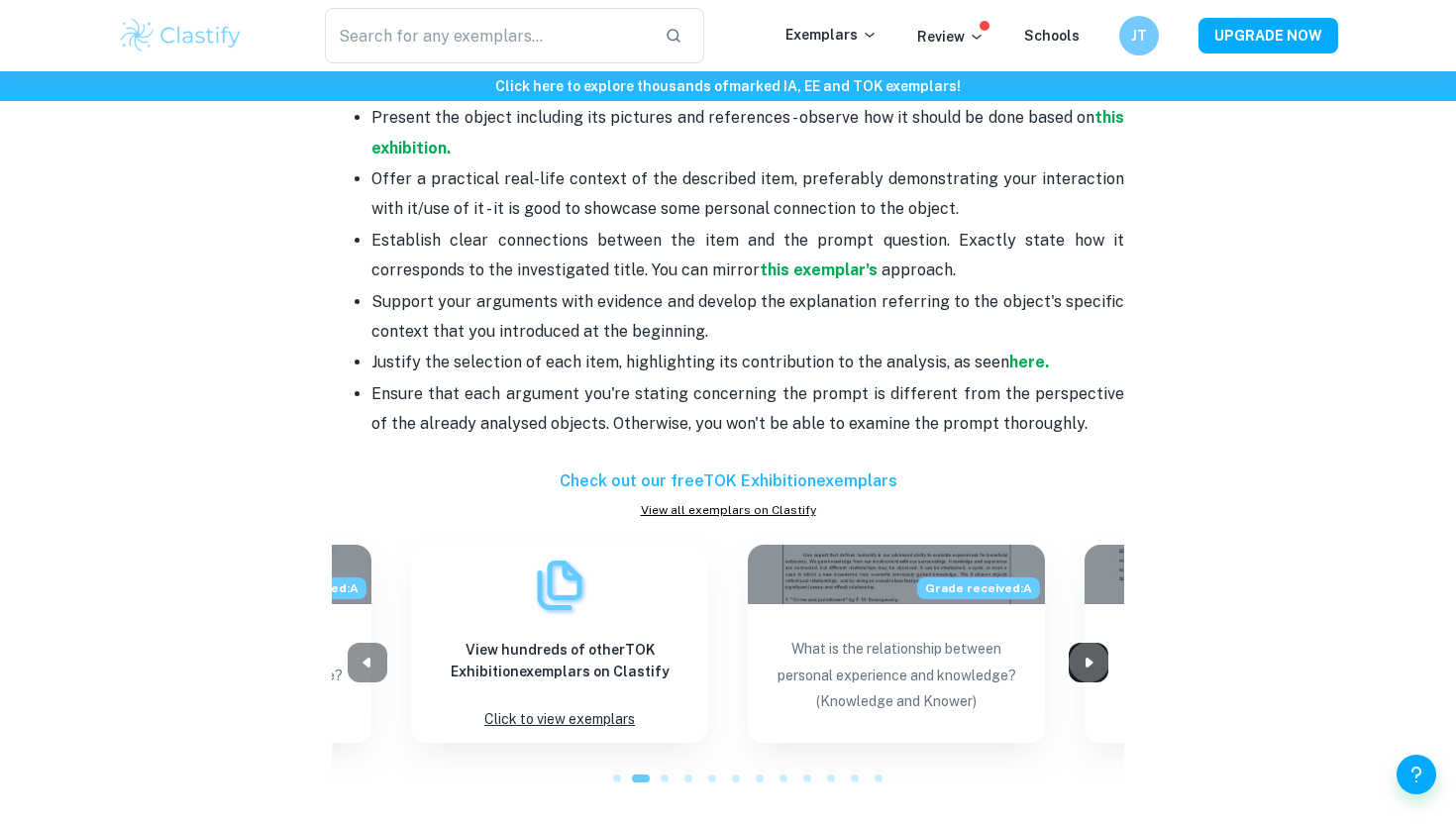 click at bounding box center (1089, 663) 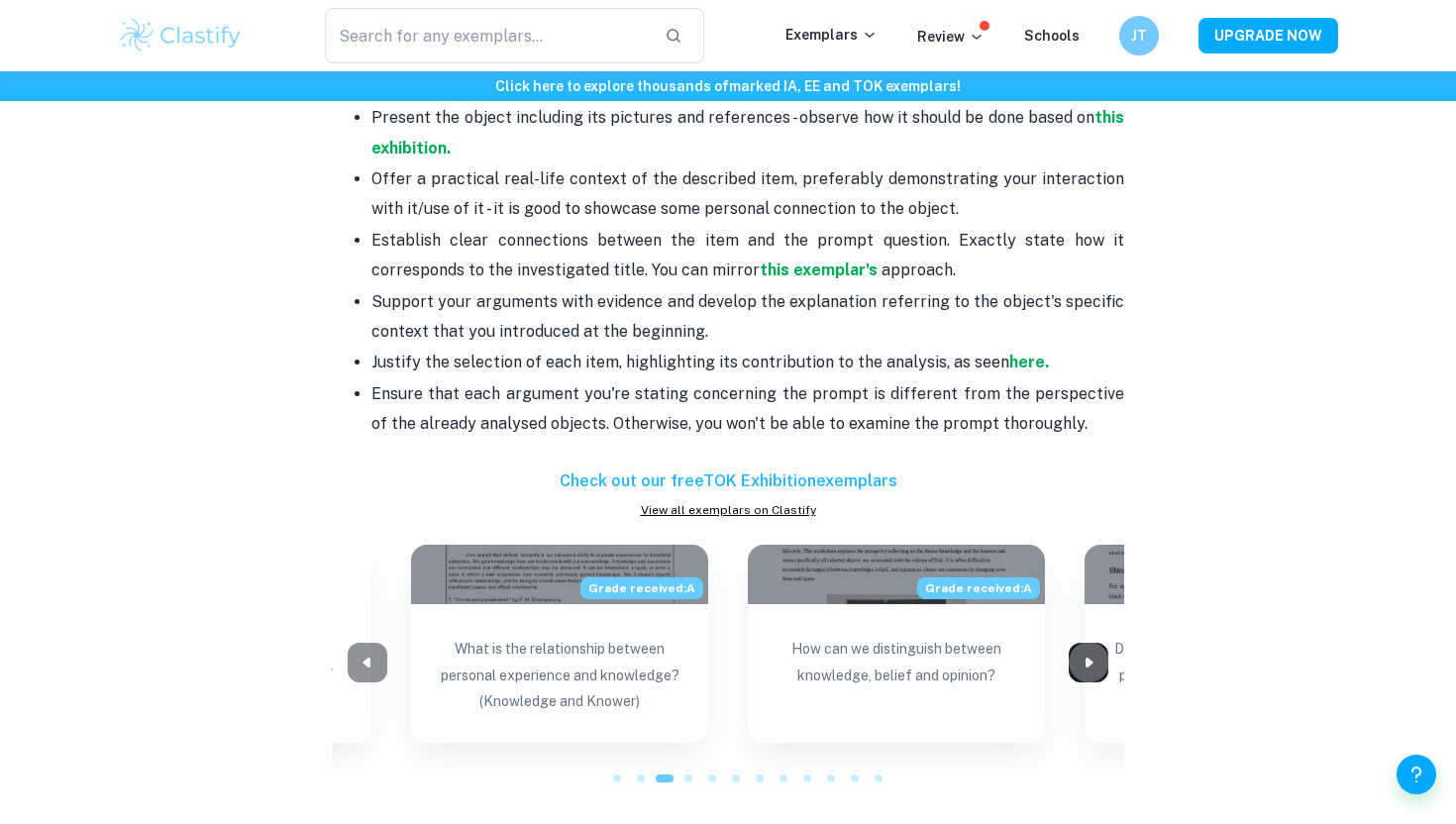 click at bounding box center (1089, 663) 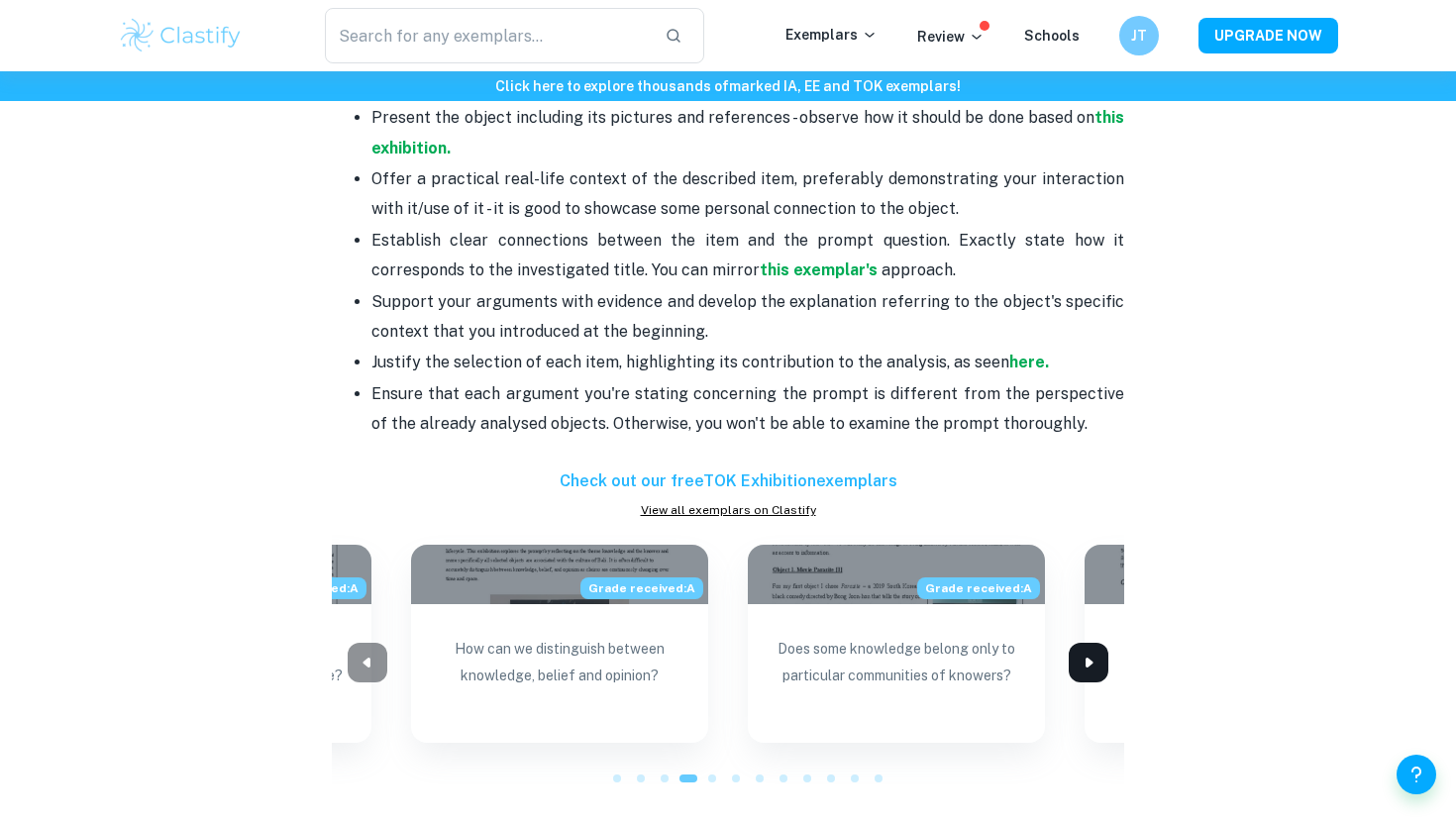 click at bounding box center (1089, 663) 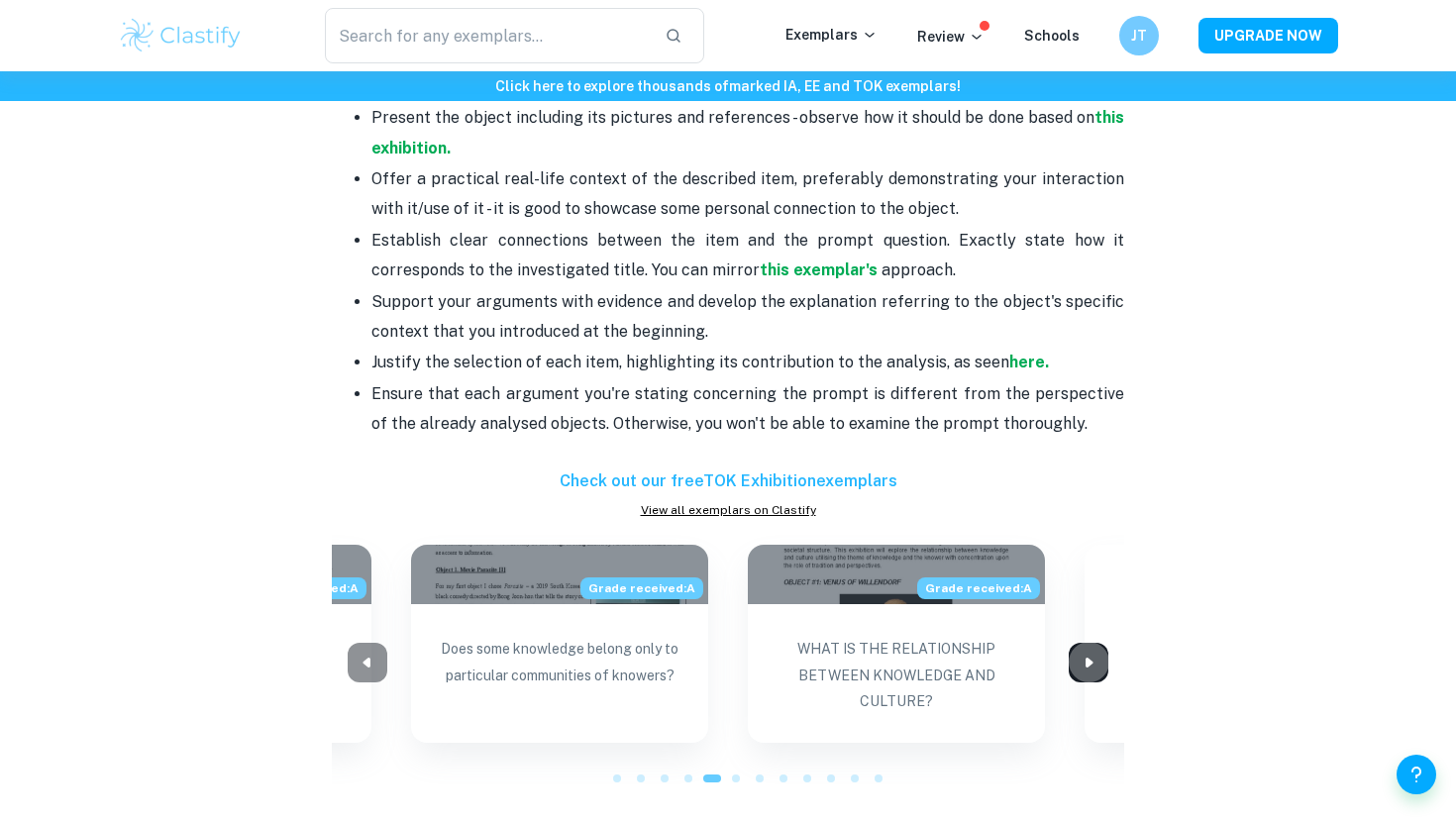 click at bounding box center (1089, 663) 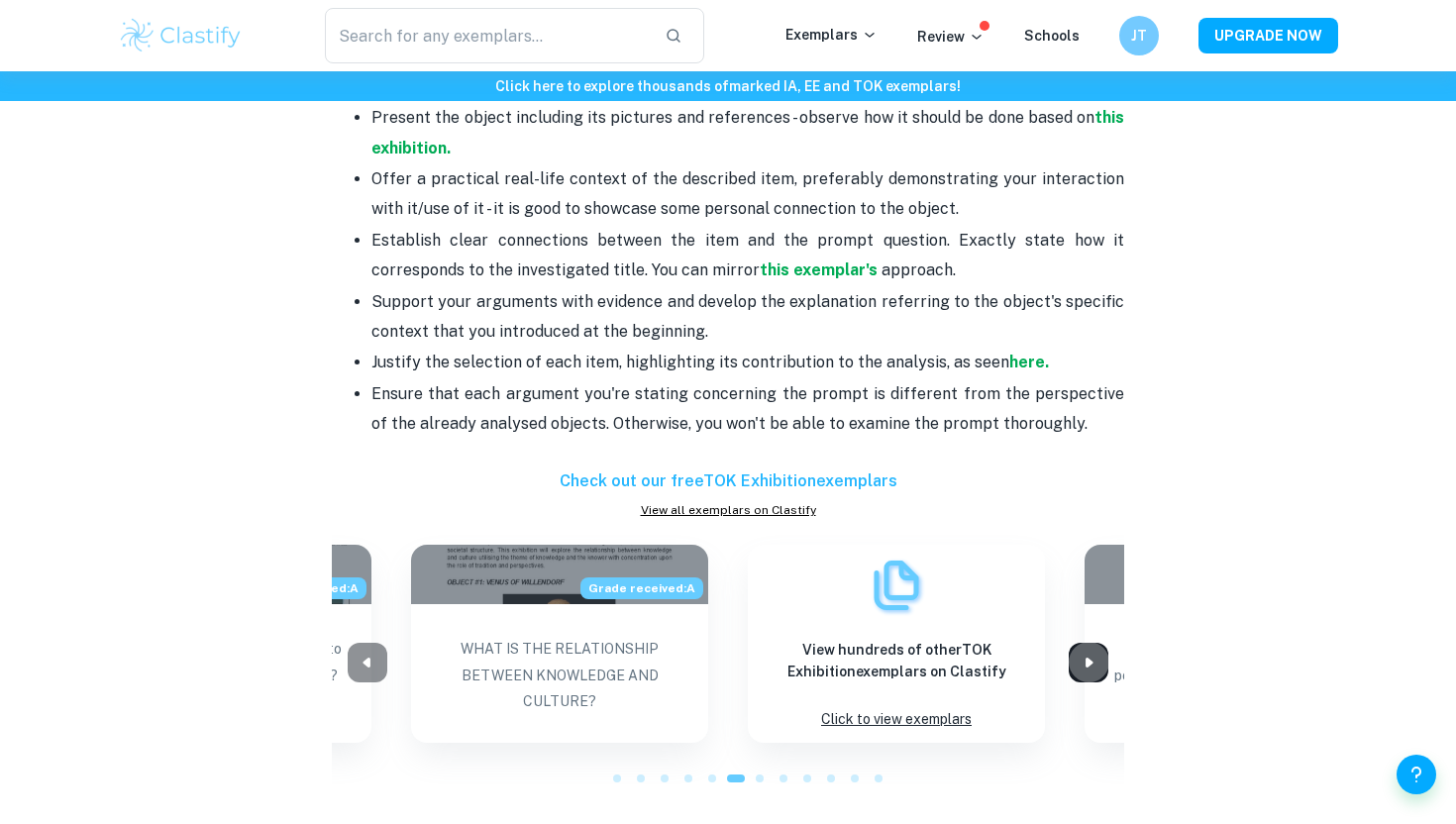 click at bounding box center [1089, 663] 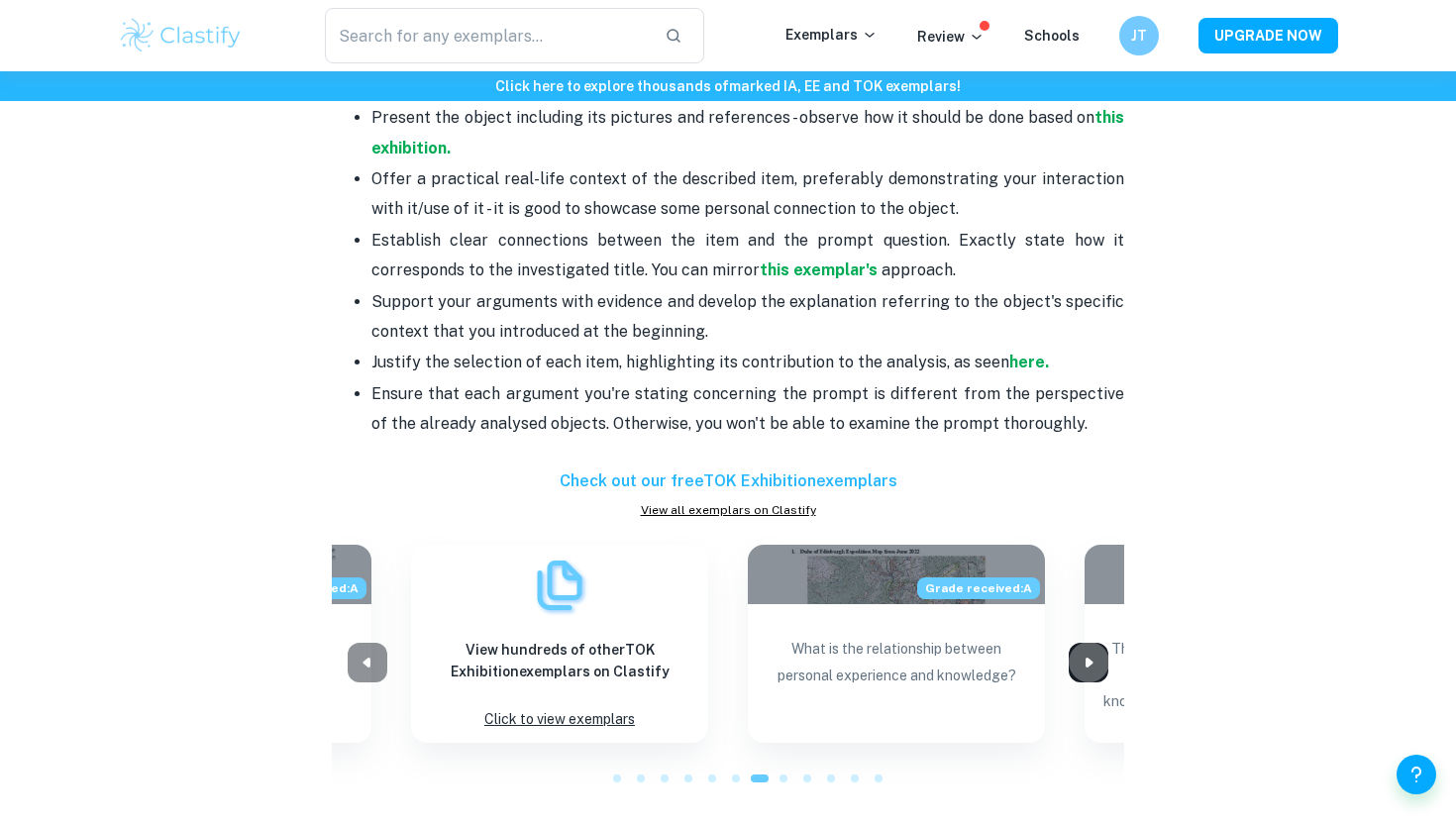 click at bounding box center (1089, 663) 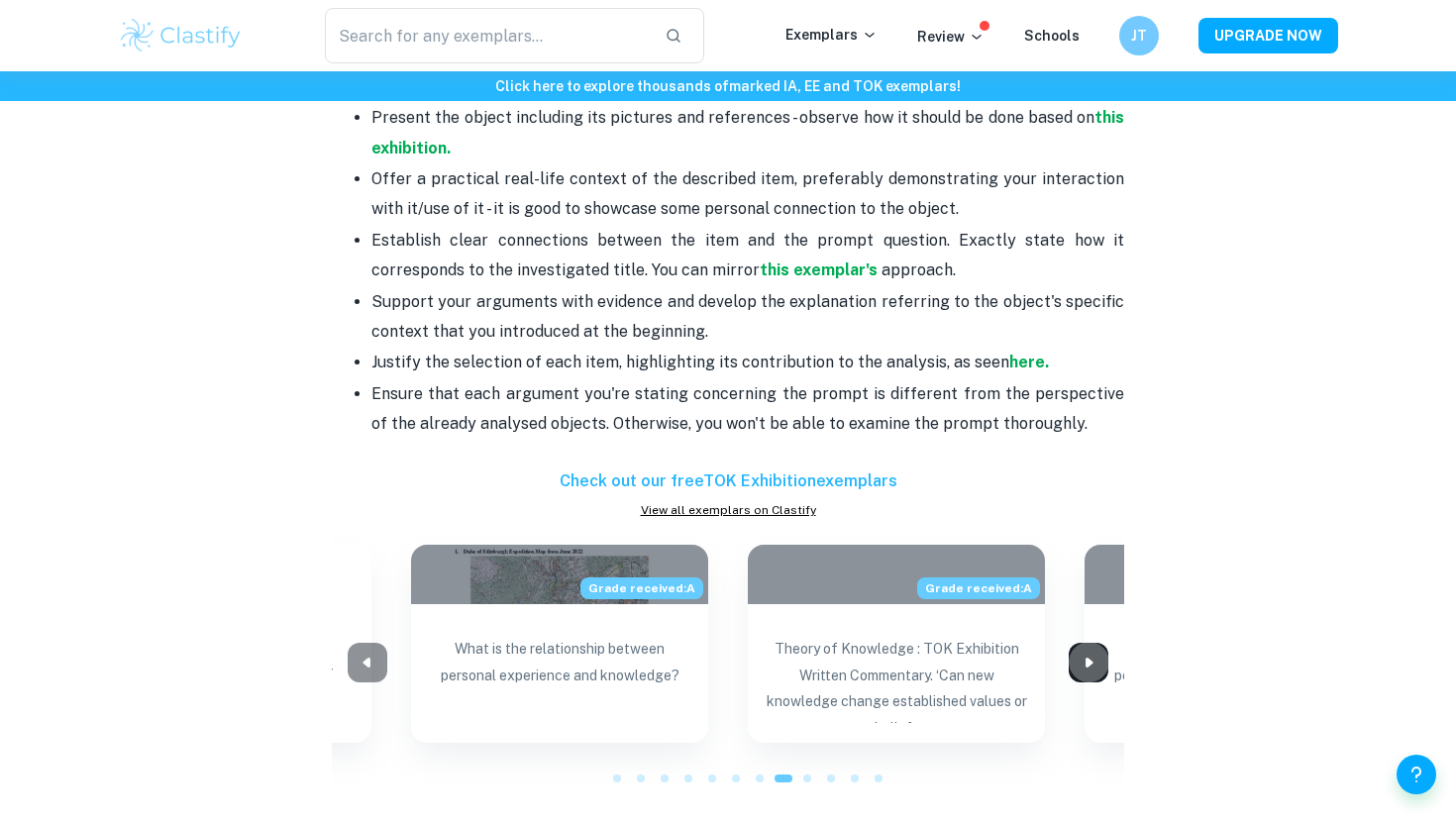 click at bounding box center (1089, 663) 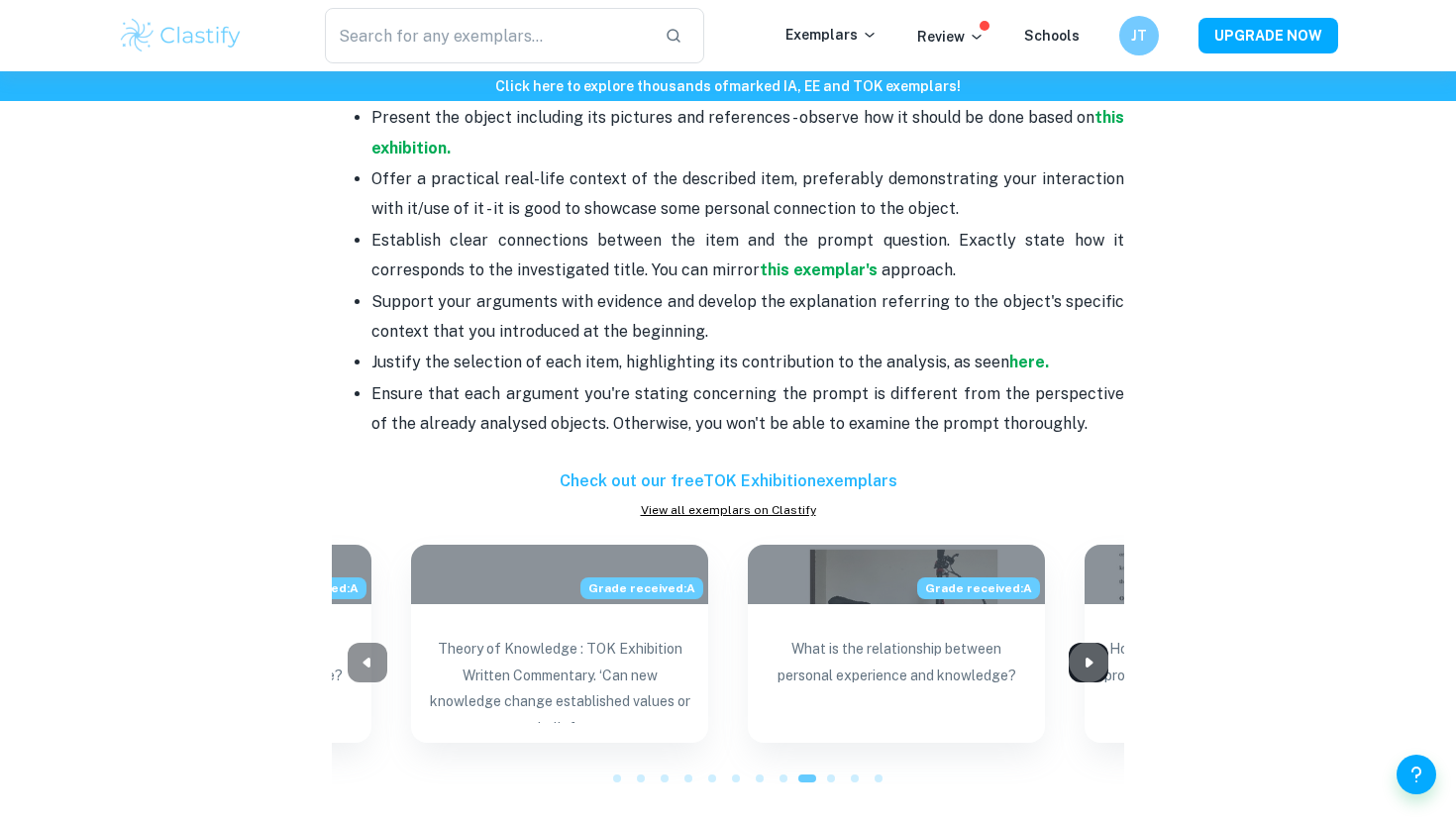 click 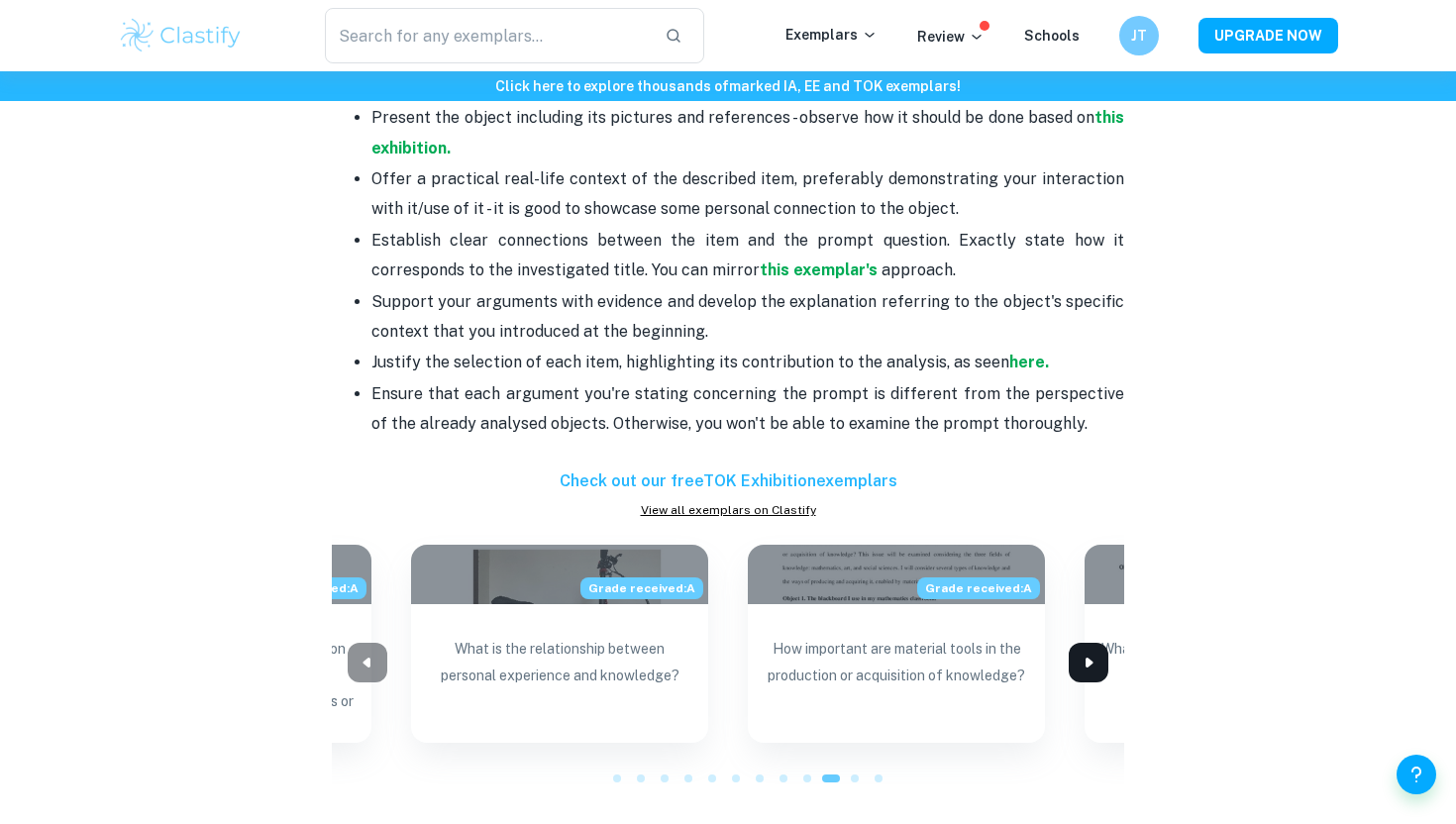 click 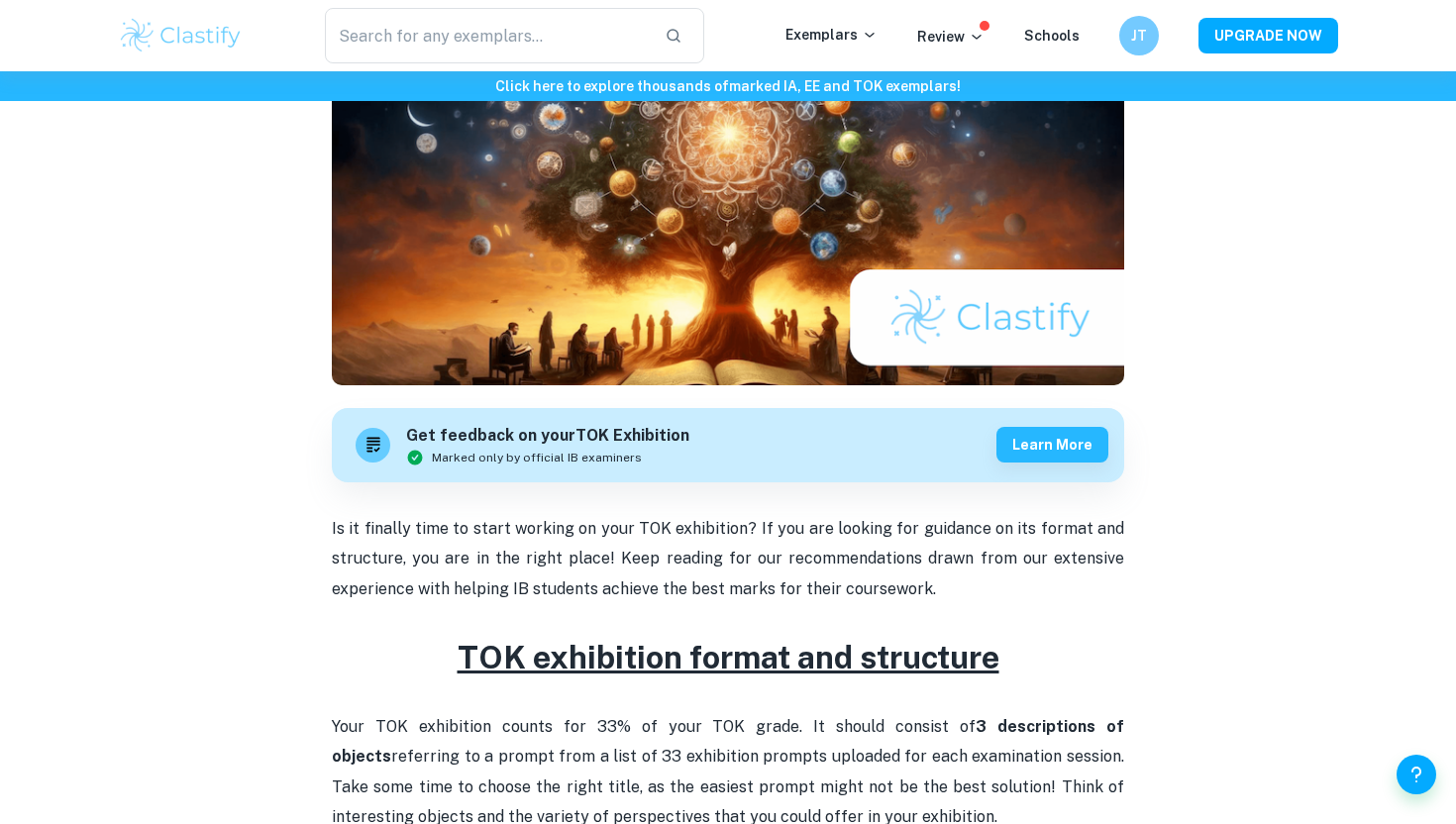scroll, scrollTop: 0, scrollLeft: 0, axis: both 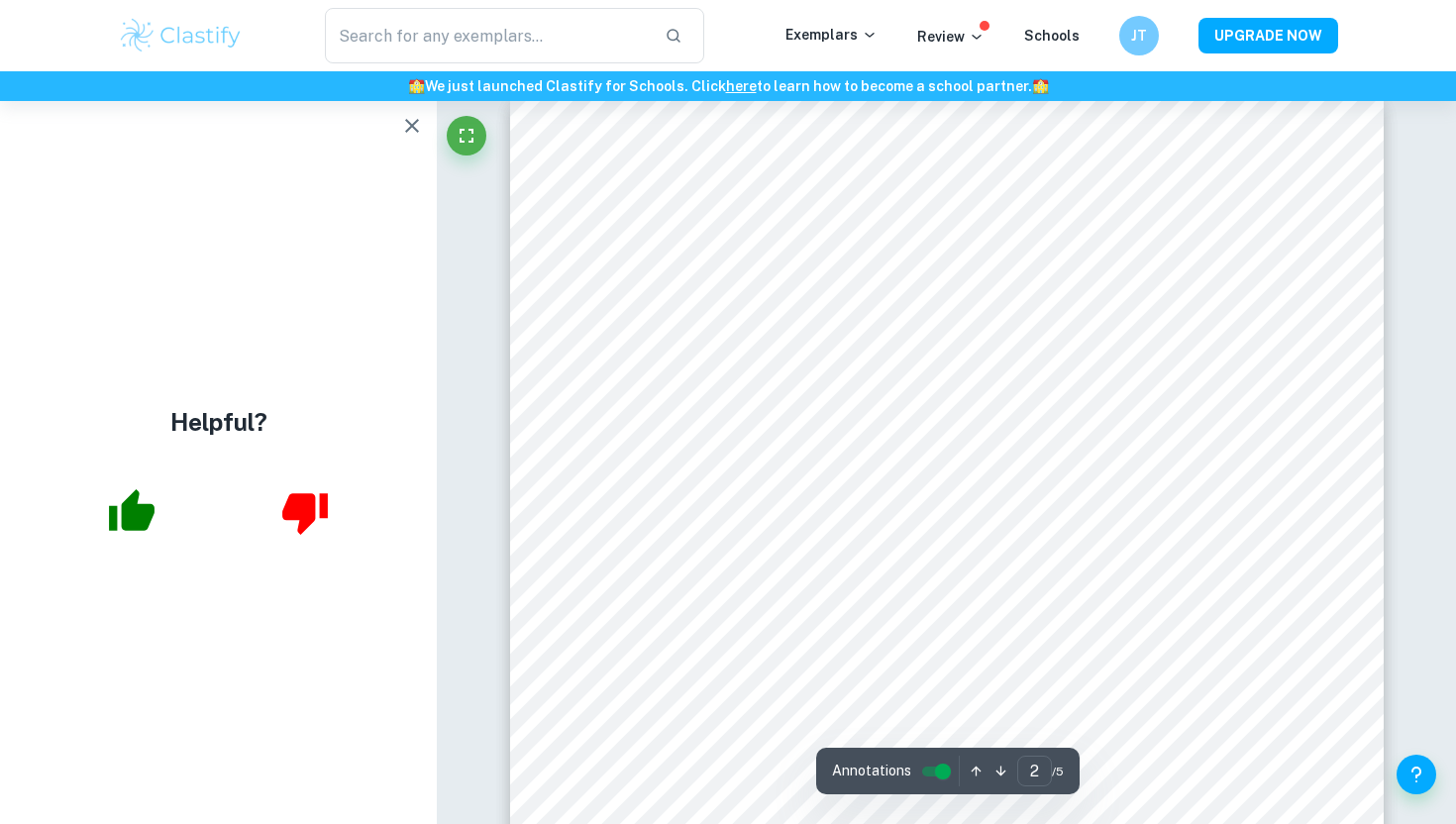 type on "1" 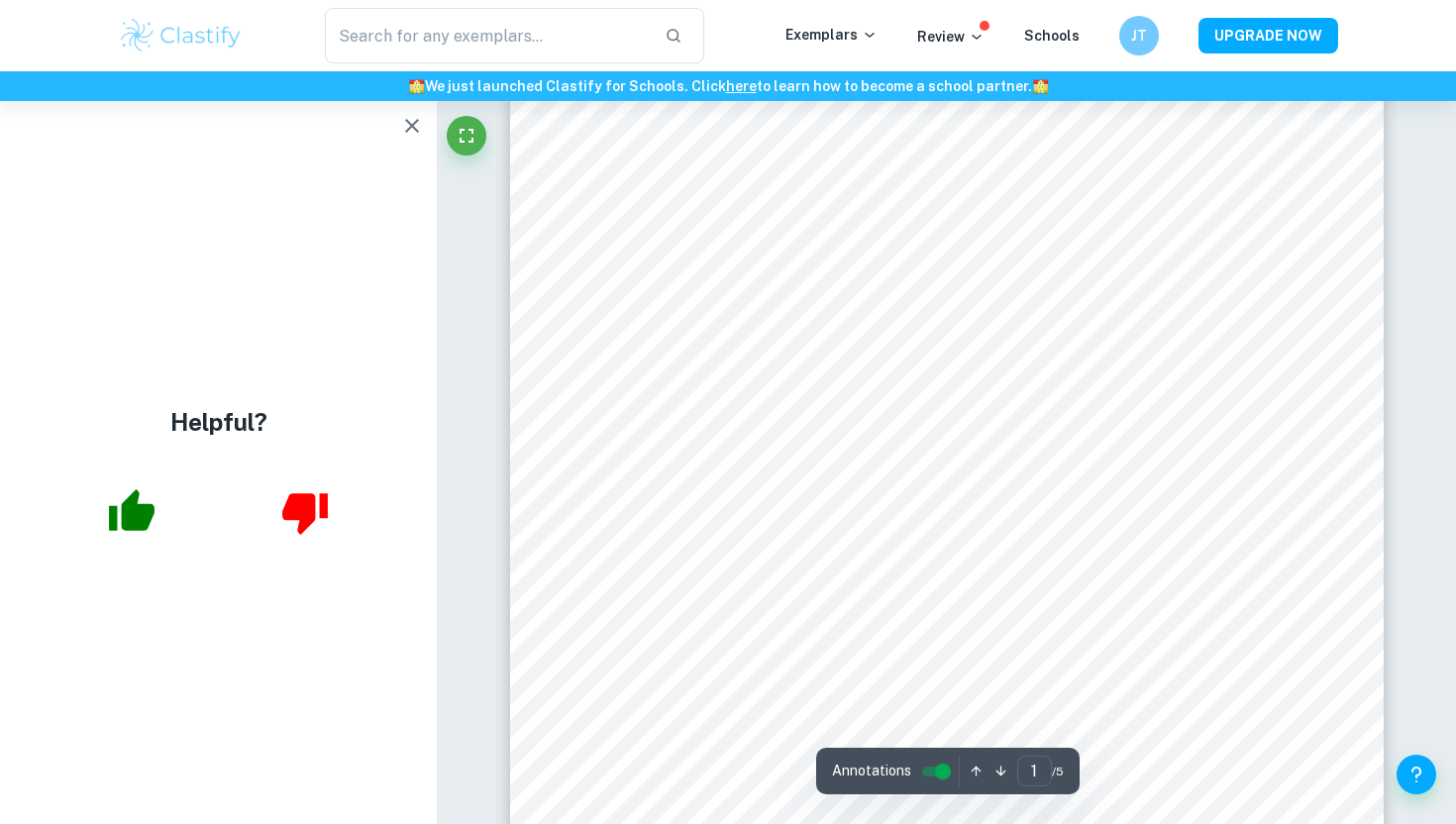 scroll, scrollTop: 0, scrollLeft: 0, axis: both 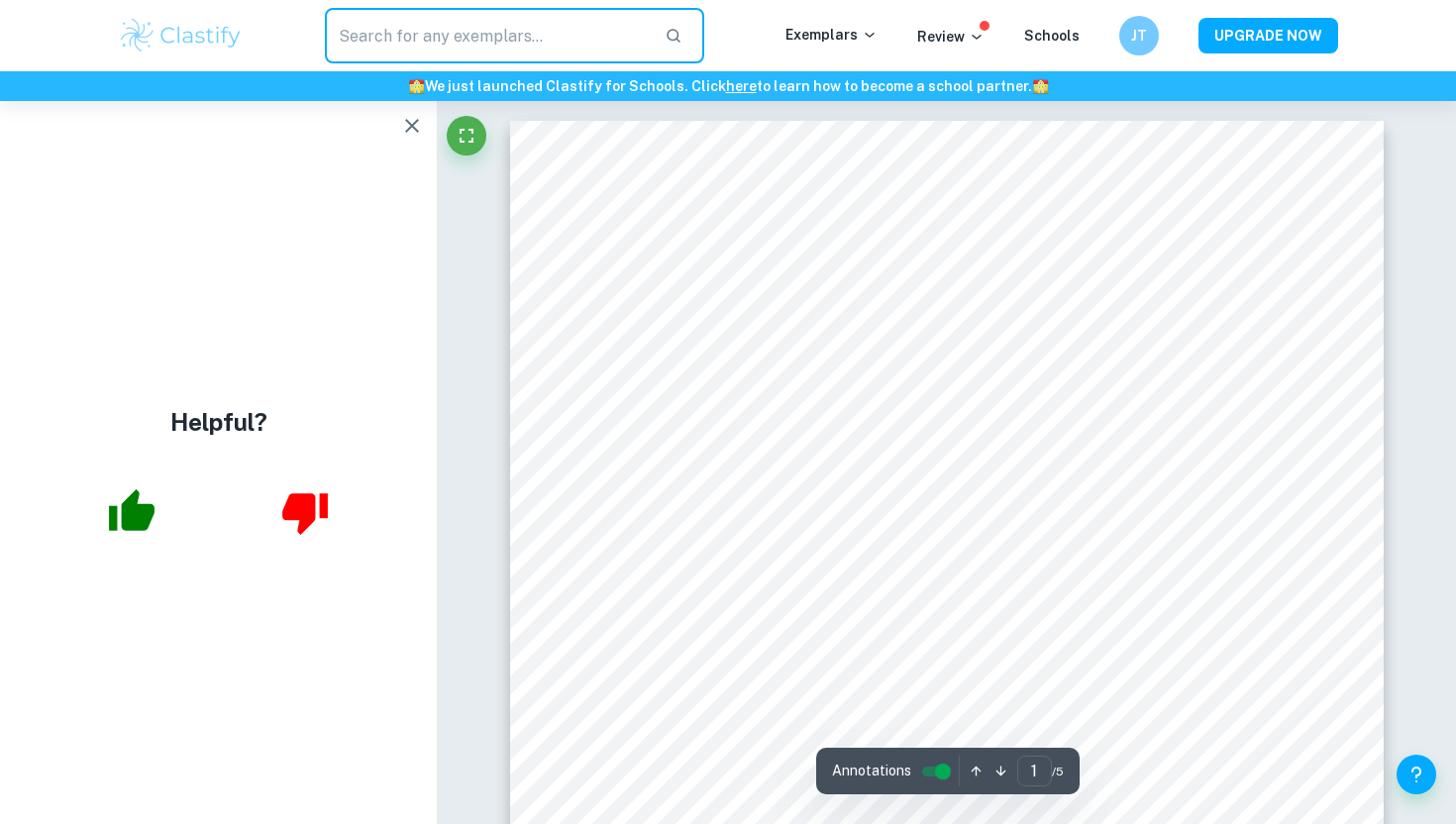 click at bounding box center [486, 36] 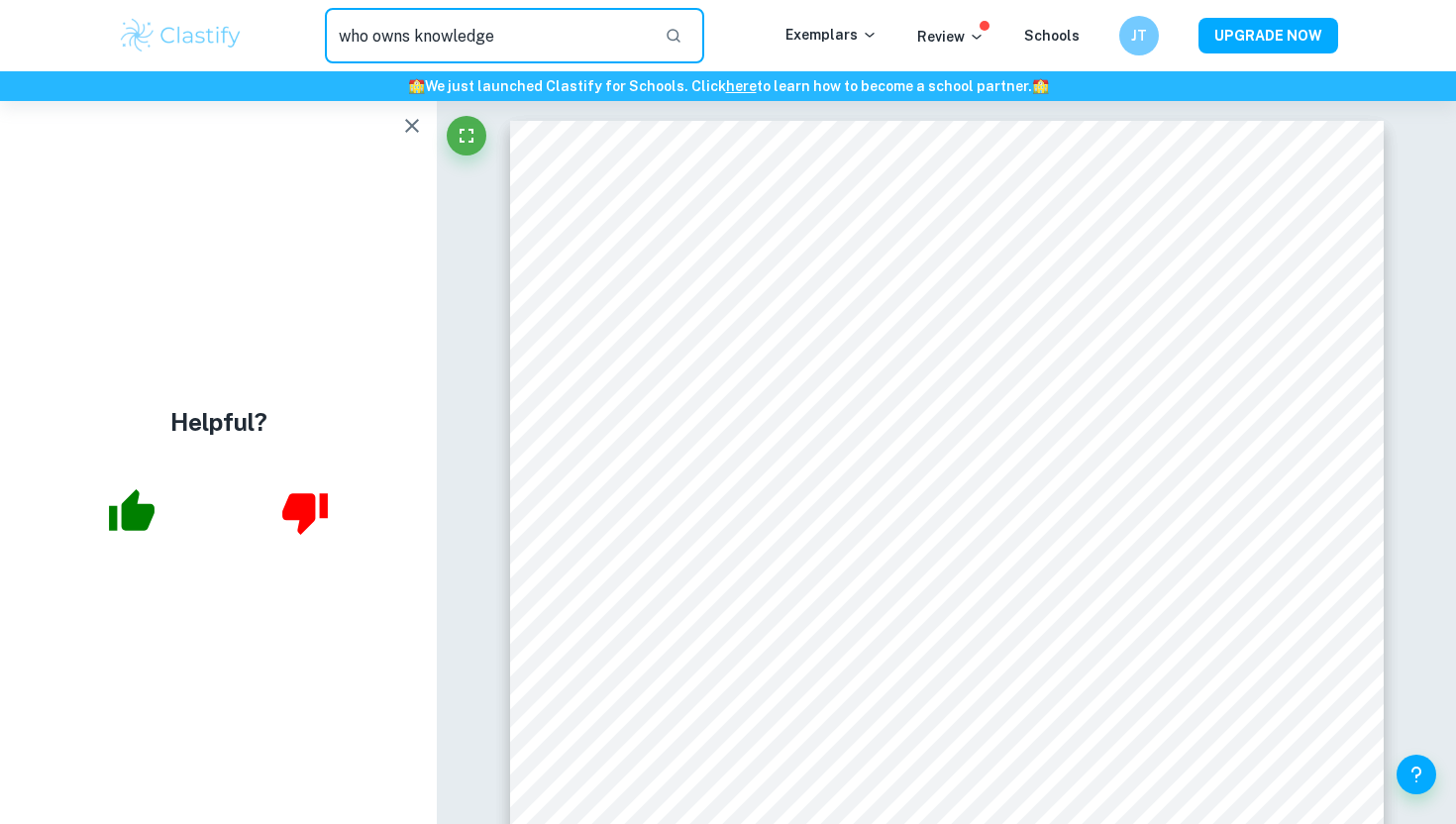 type on "who owns knowledge" 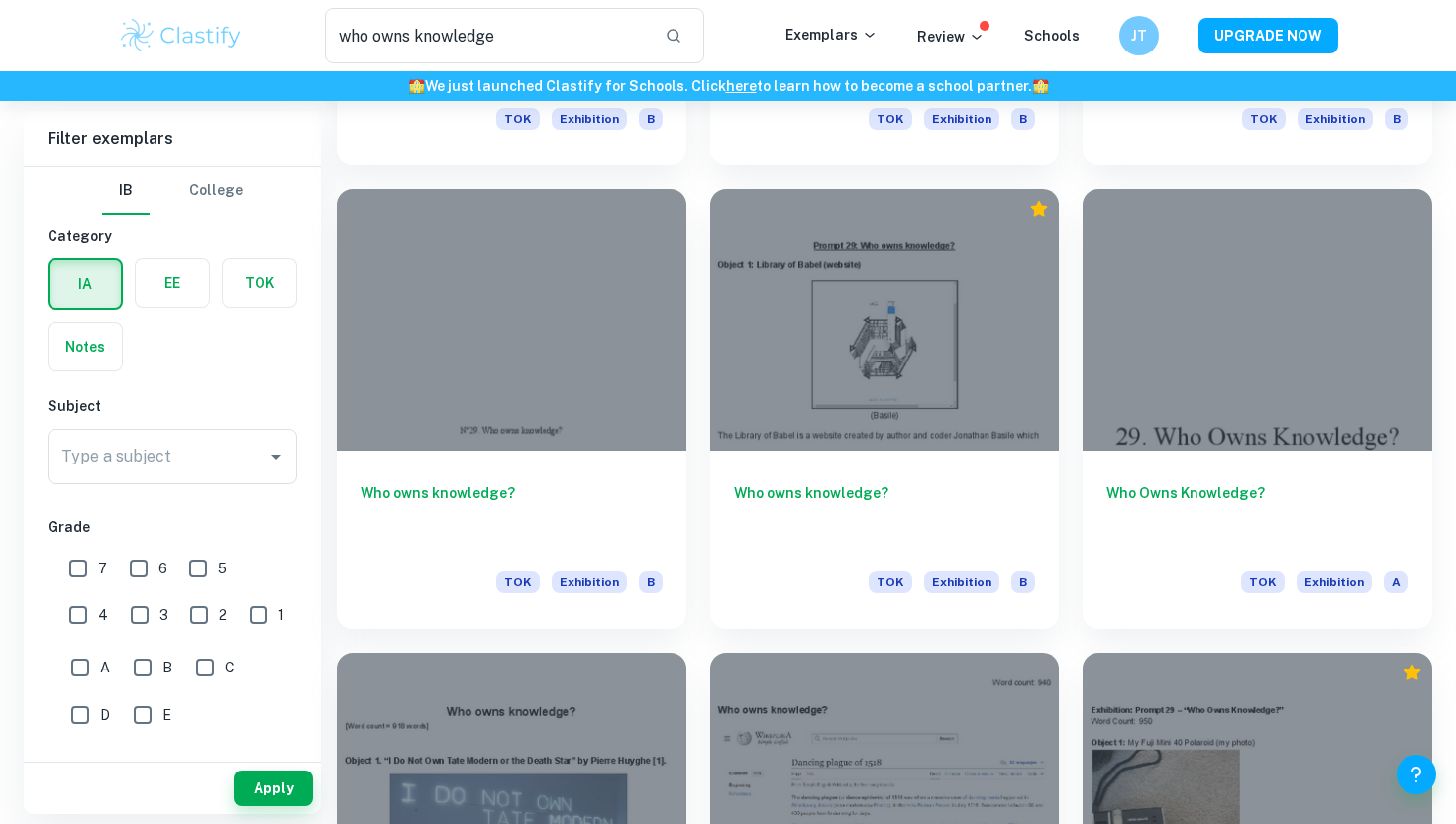 scroll, scrollTop: 1872, scrollLeft: 0, axis: vertical 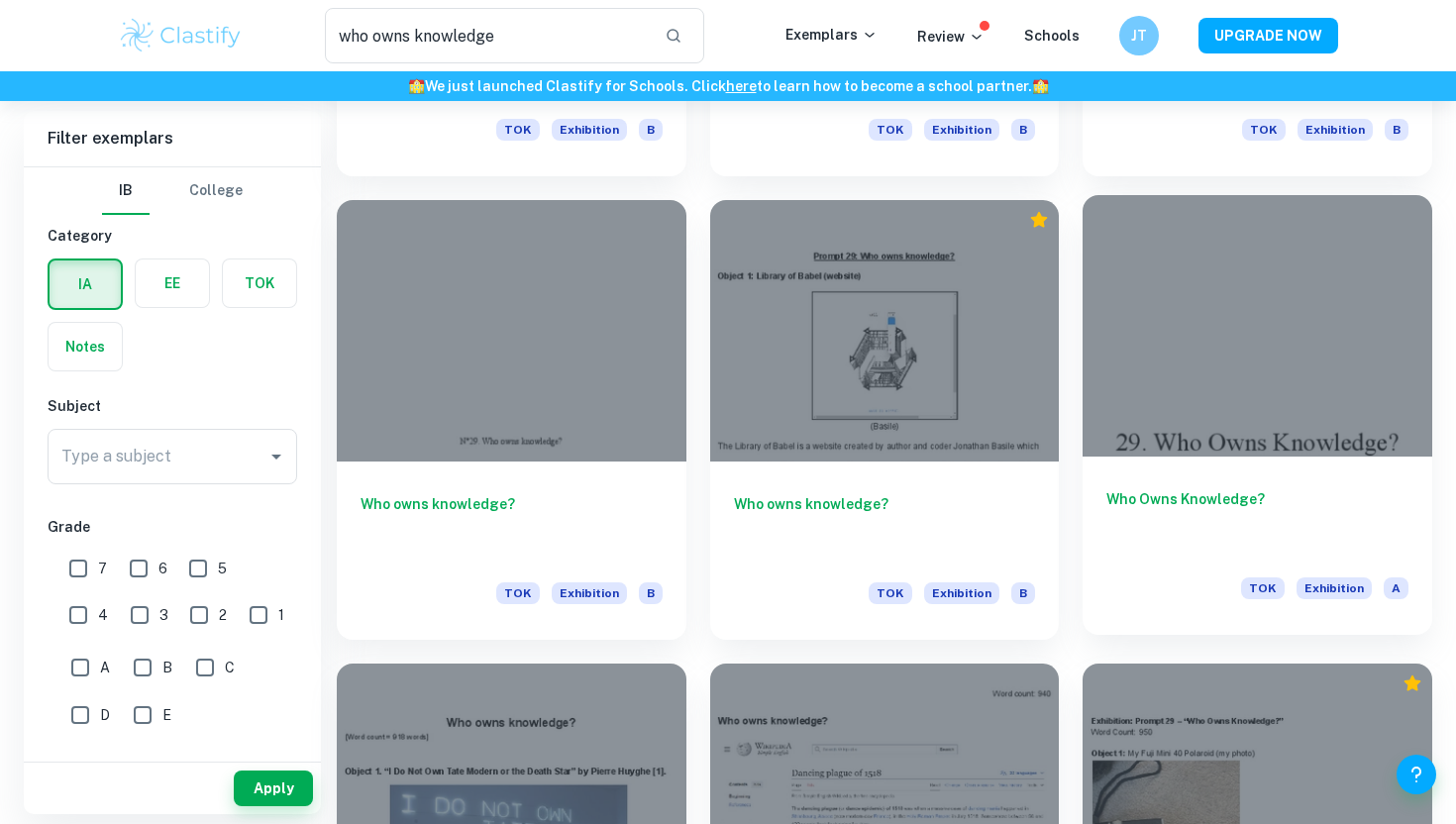 click at bounding box center (1257, 326) 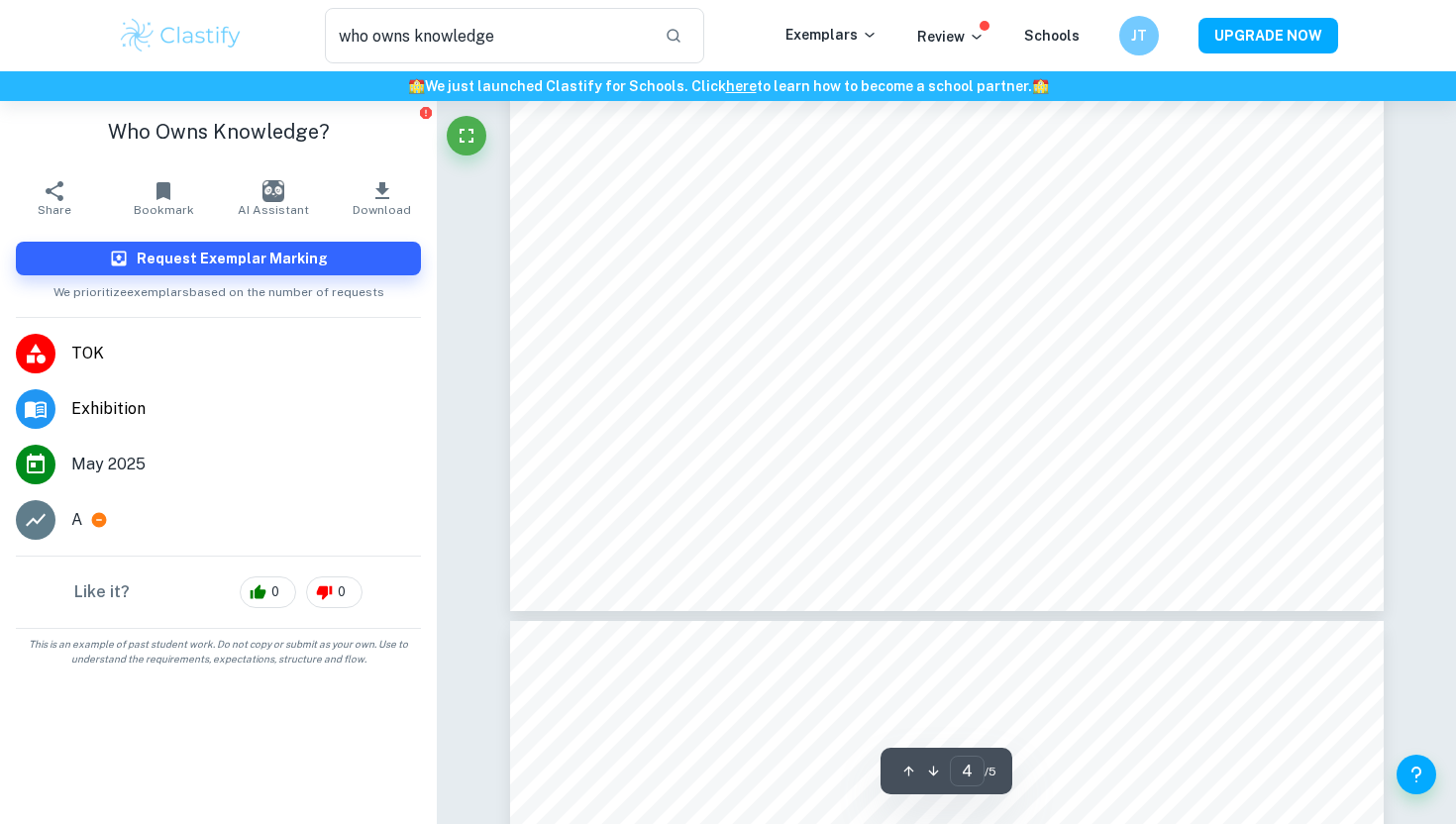 scroll, scrollTop: 4345, scrollLeft: 0, axis: vertical 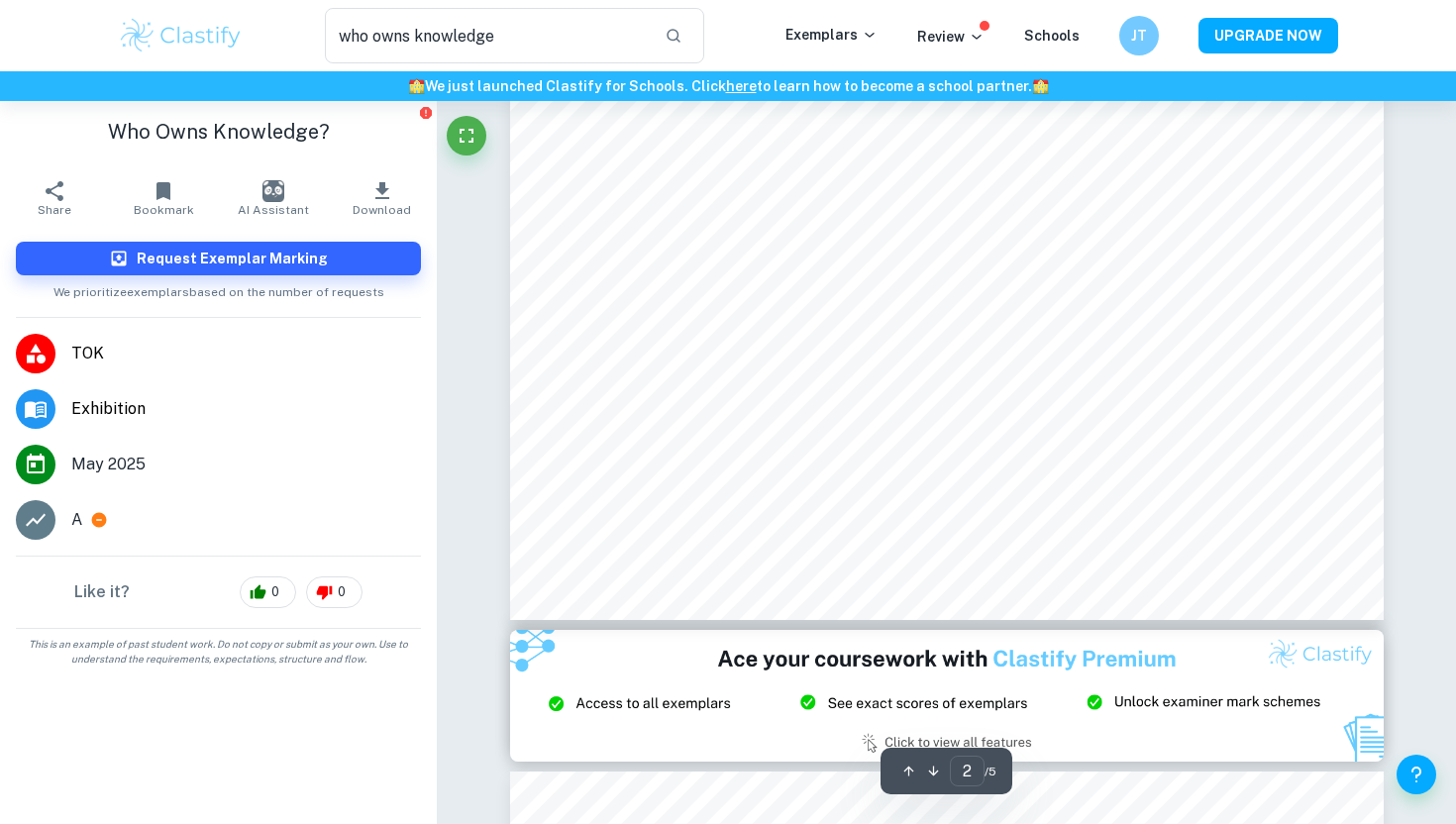 type on "1" 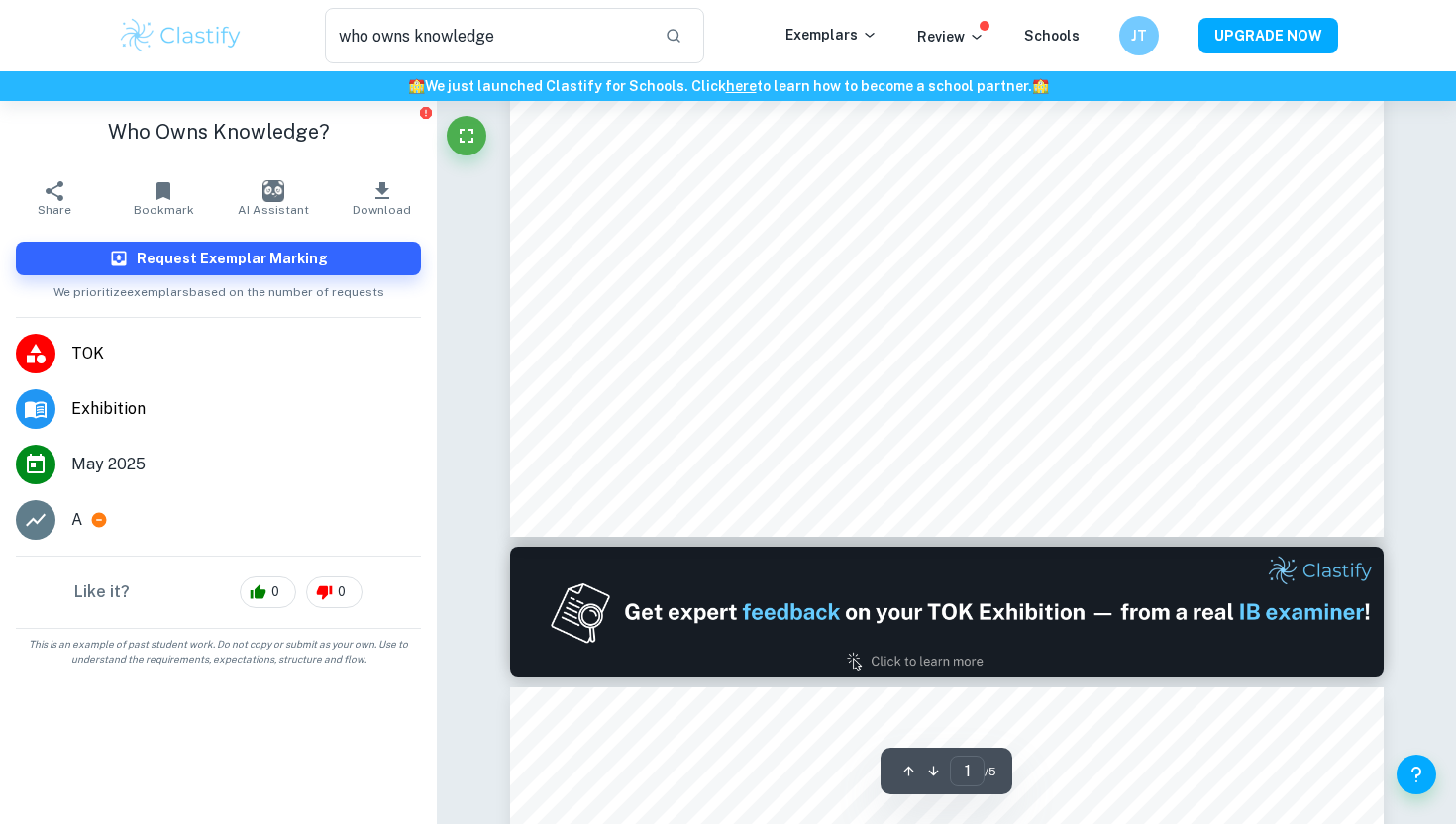 scroll, scrollTop: 0, scrollLeft: 0, axis: both 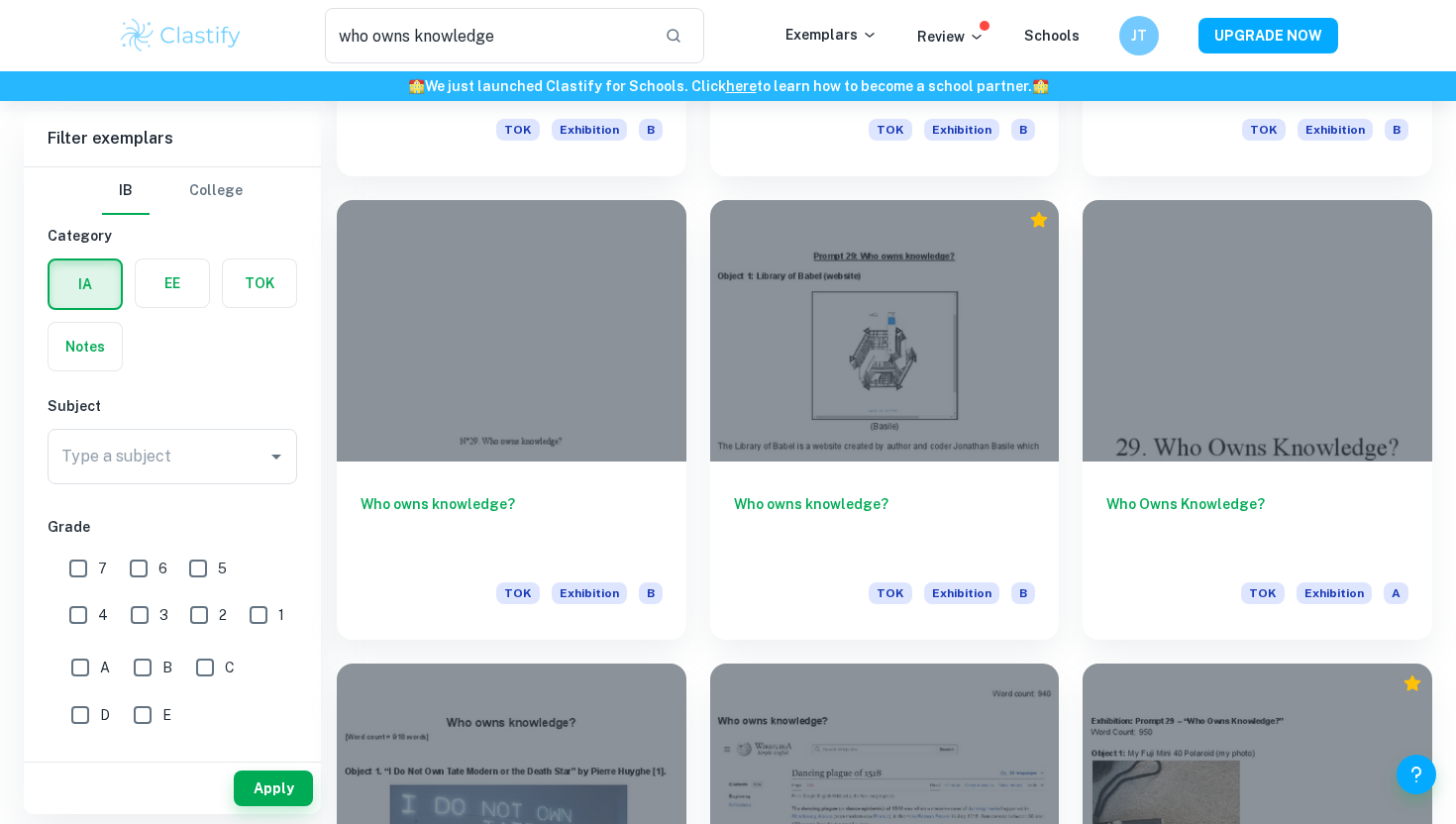 click on "7" at bounding box center [78, 568] 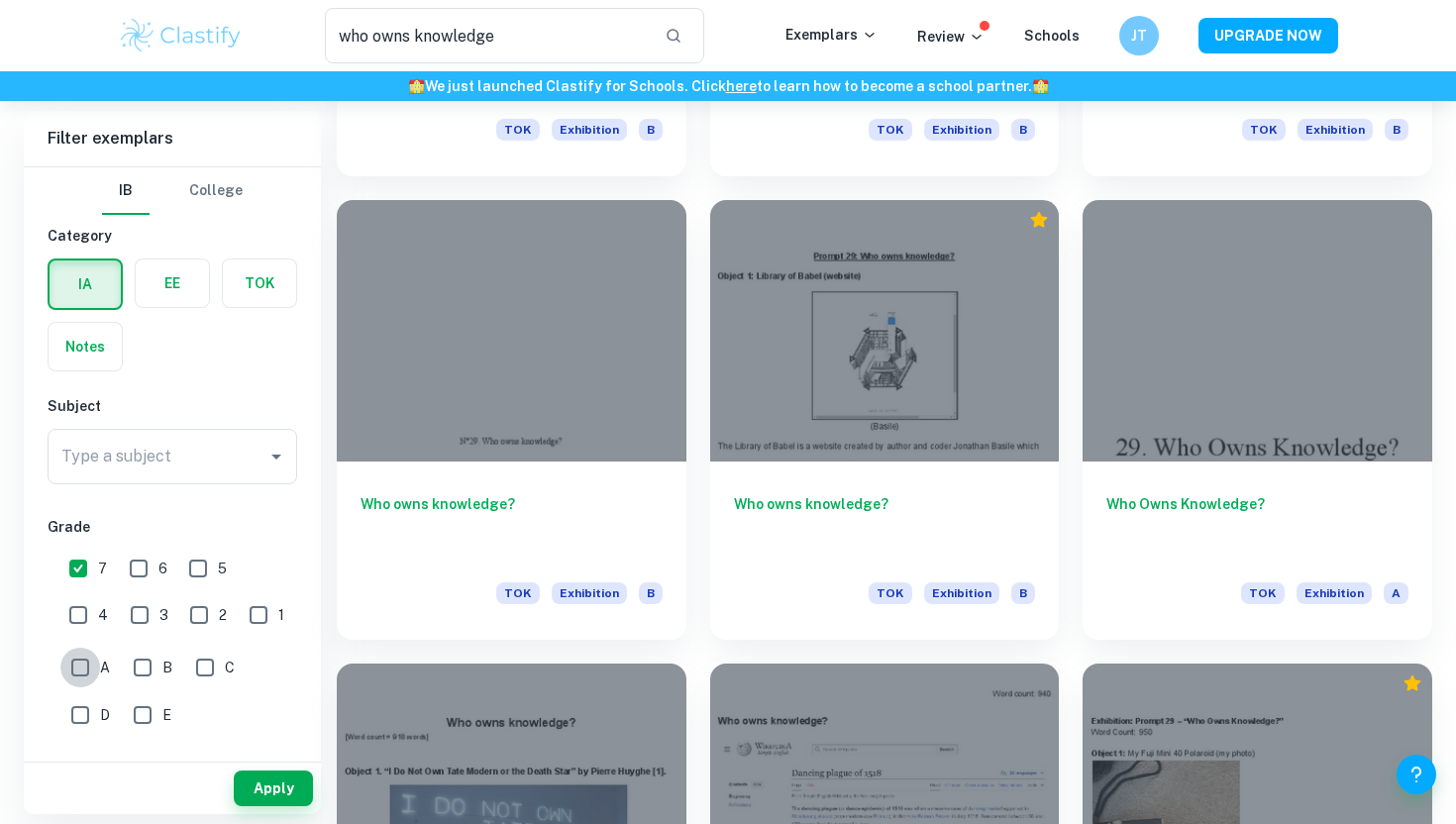 click on "A" at bounding box center (80, 668) 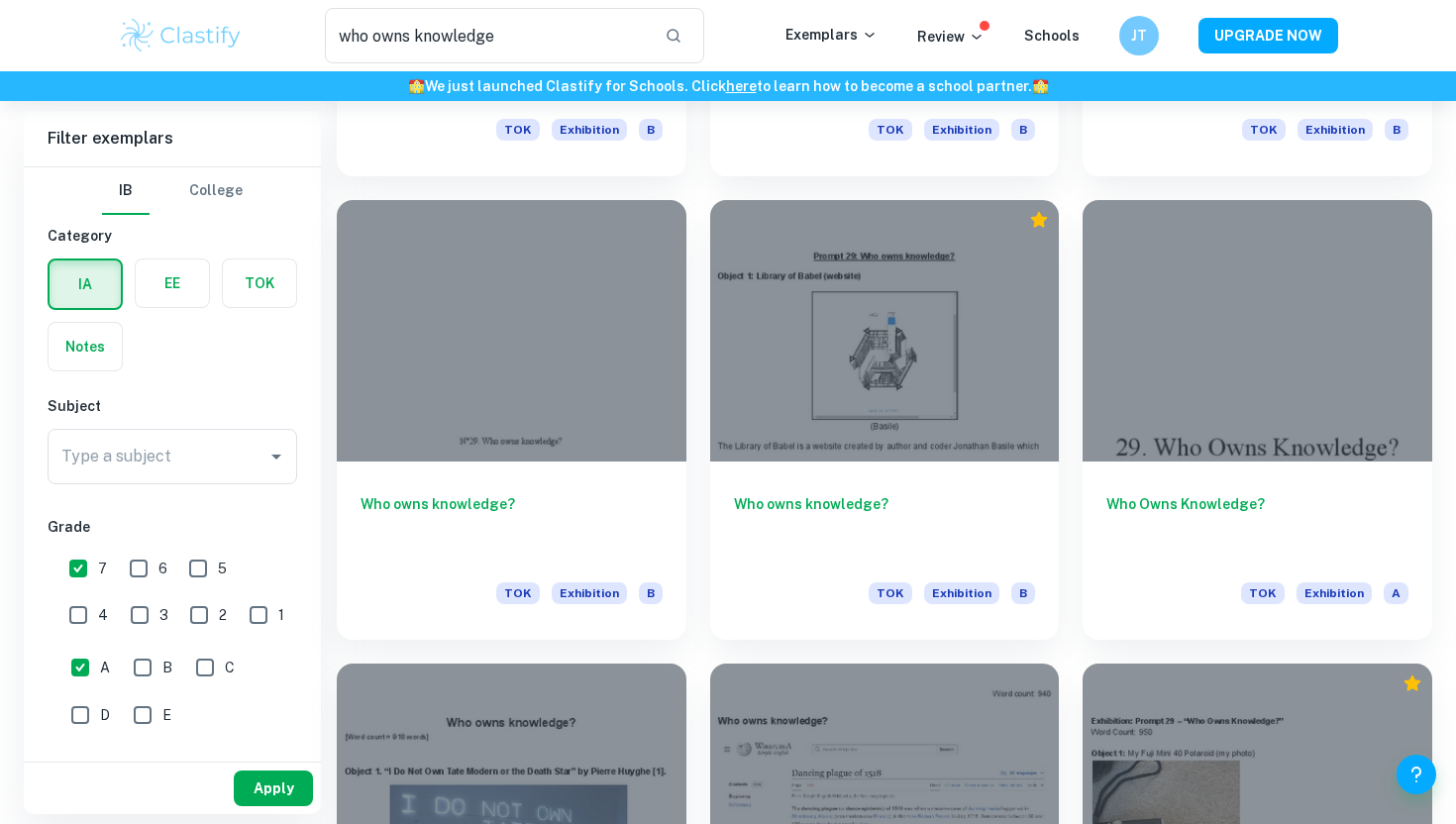 click on "Apply" at bounding box center (273, 788) 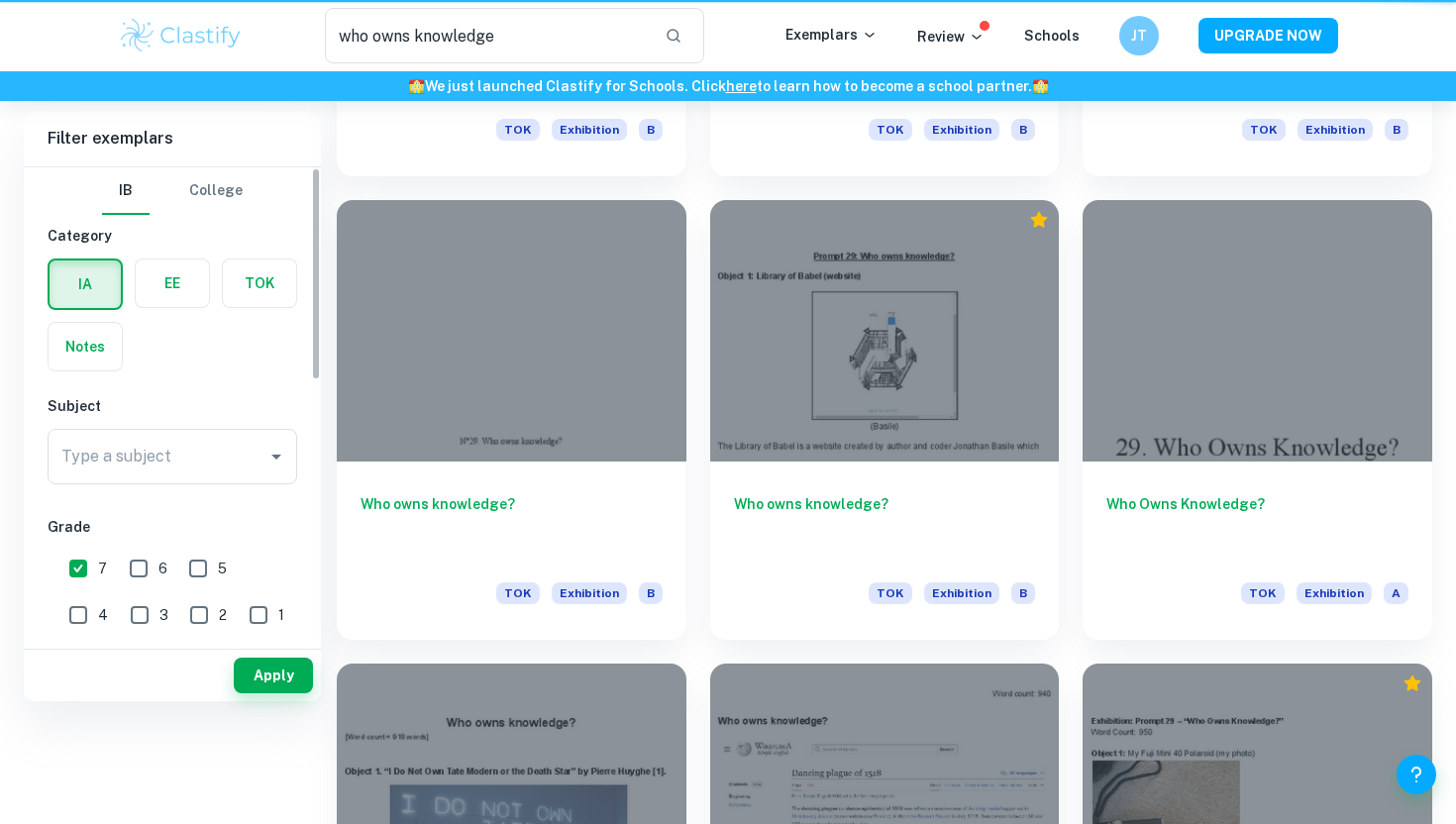 scroll, scrollTop: 0, scrollLeft: 0, axis: both 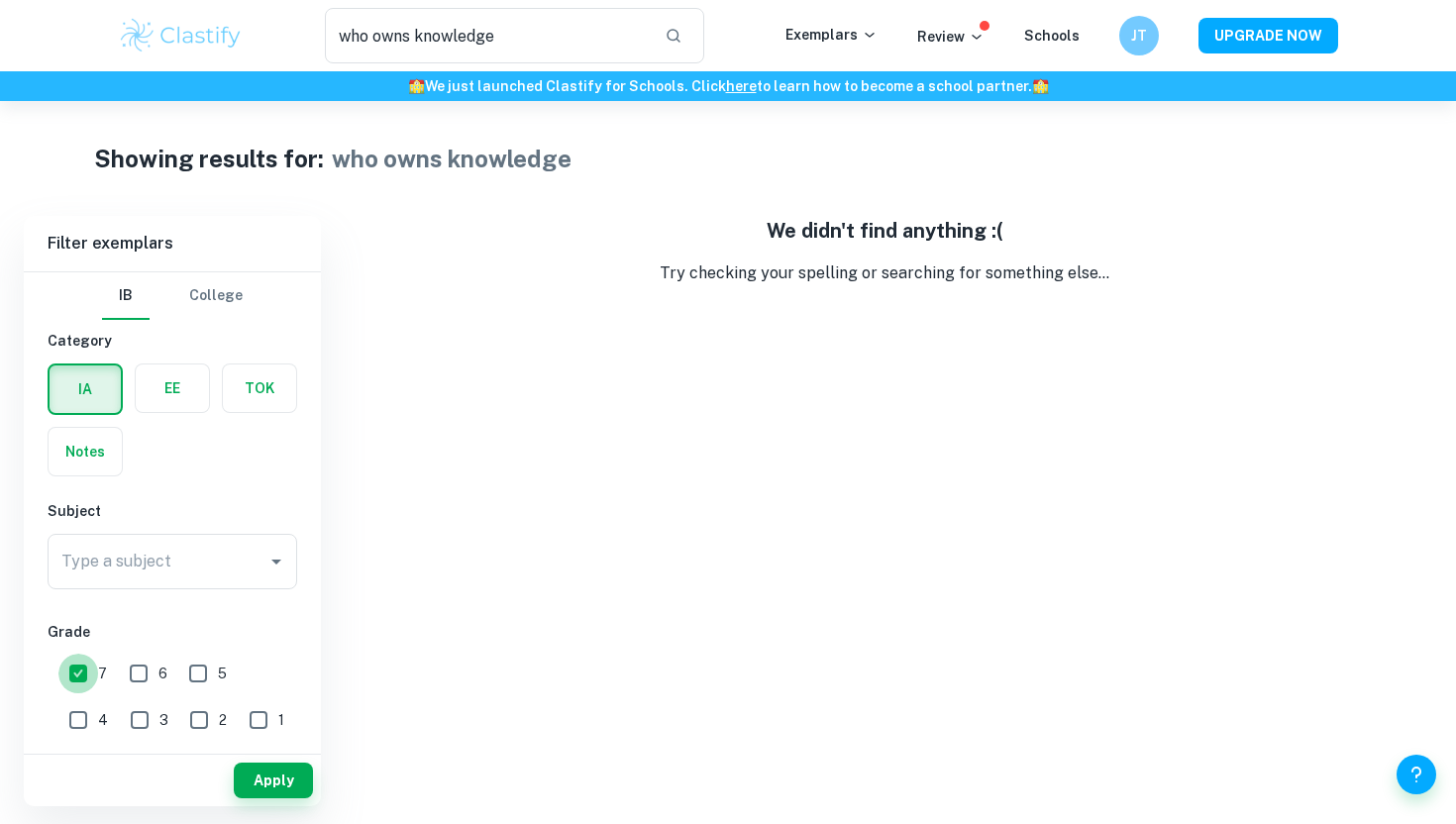 click on "7" at bounding box center [78, 673] 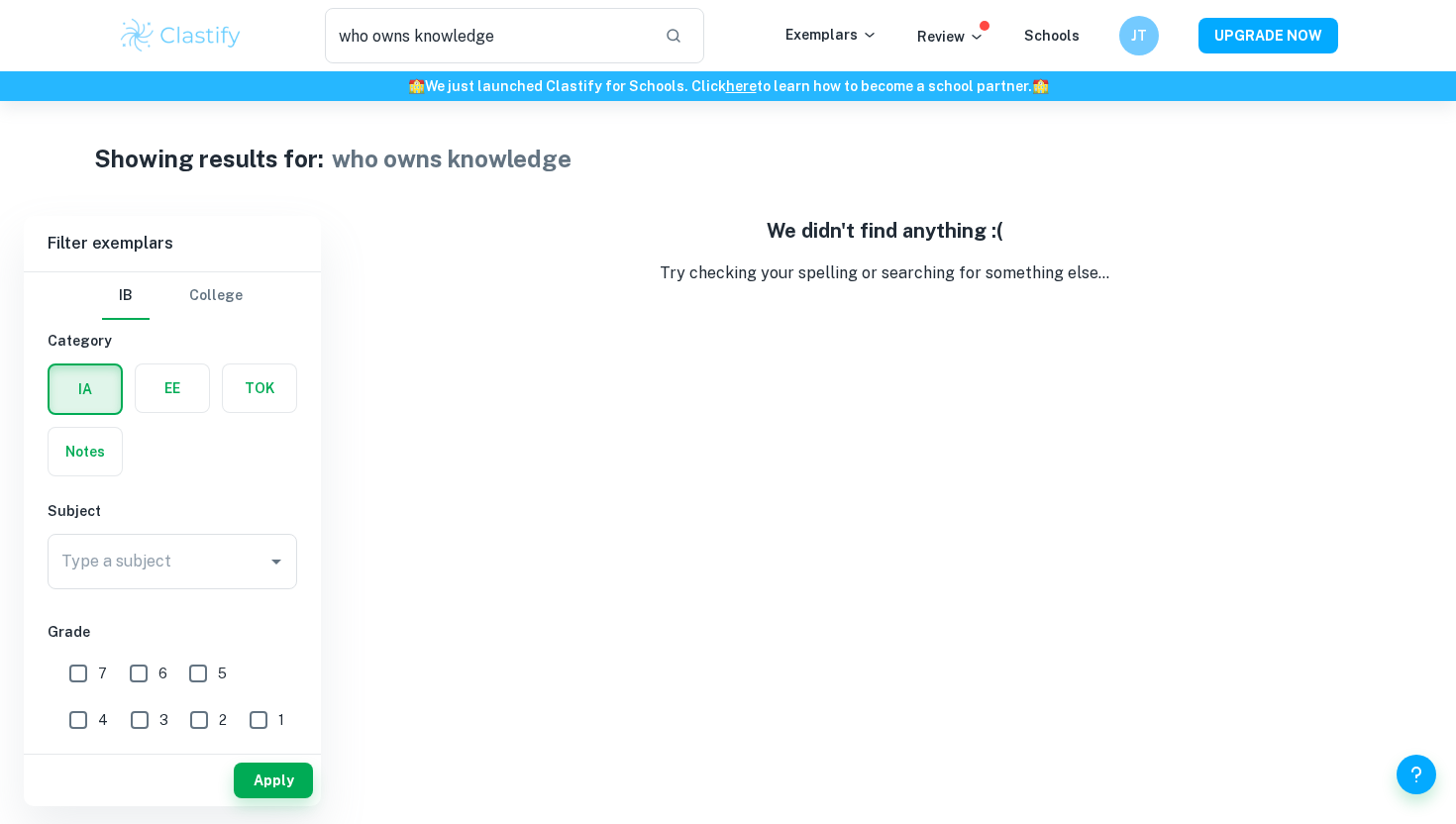 click at bounding box center [260, 388] 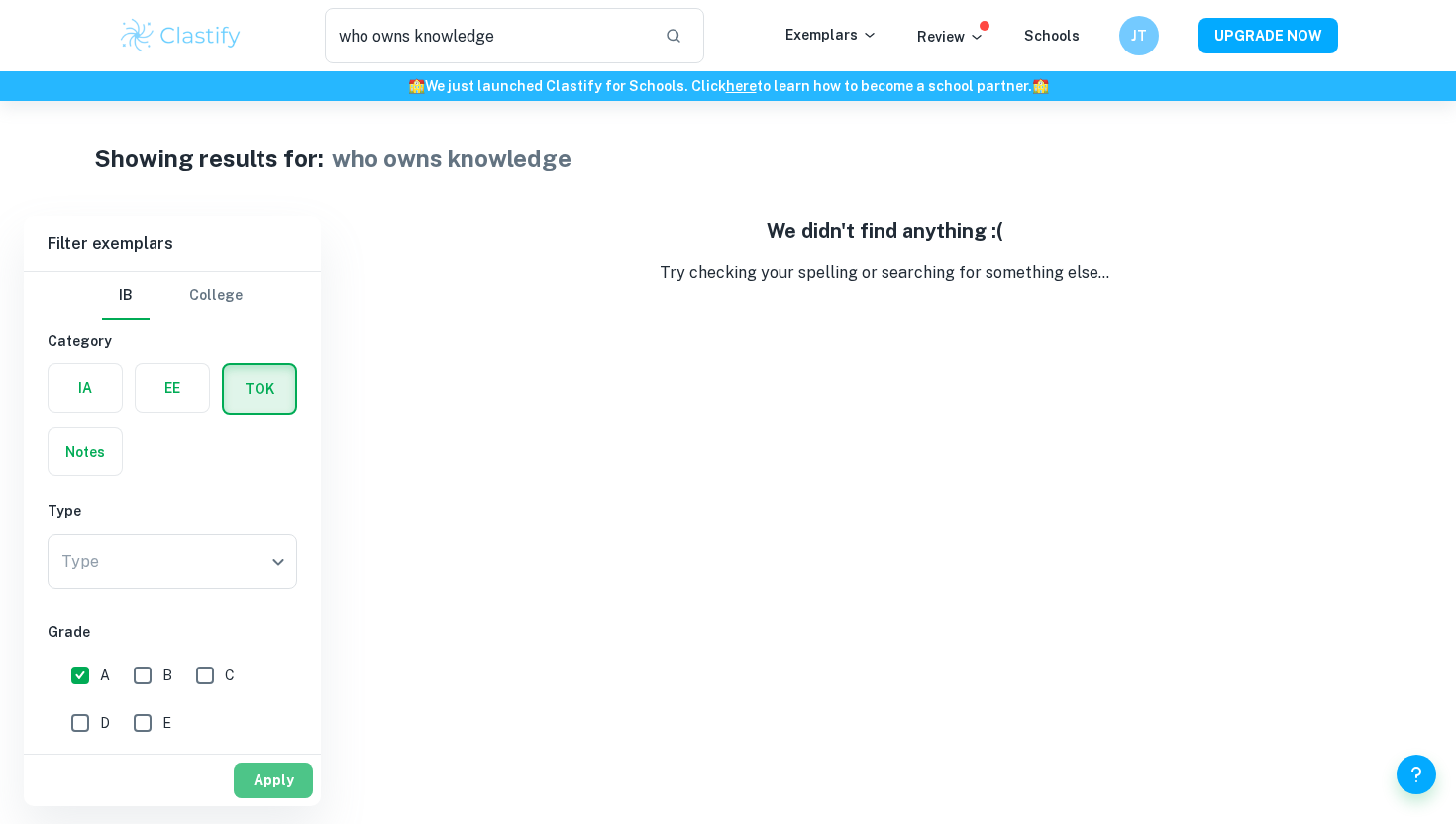 click on "Apply" at bounding box center [273, 780] 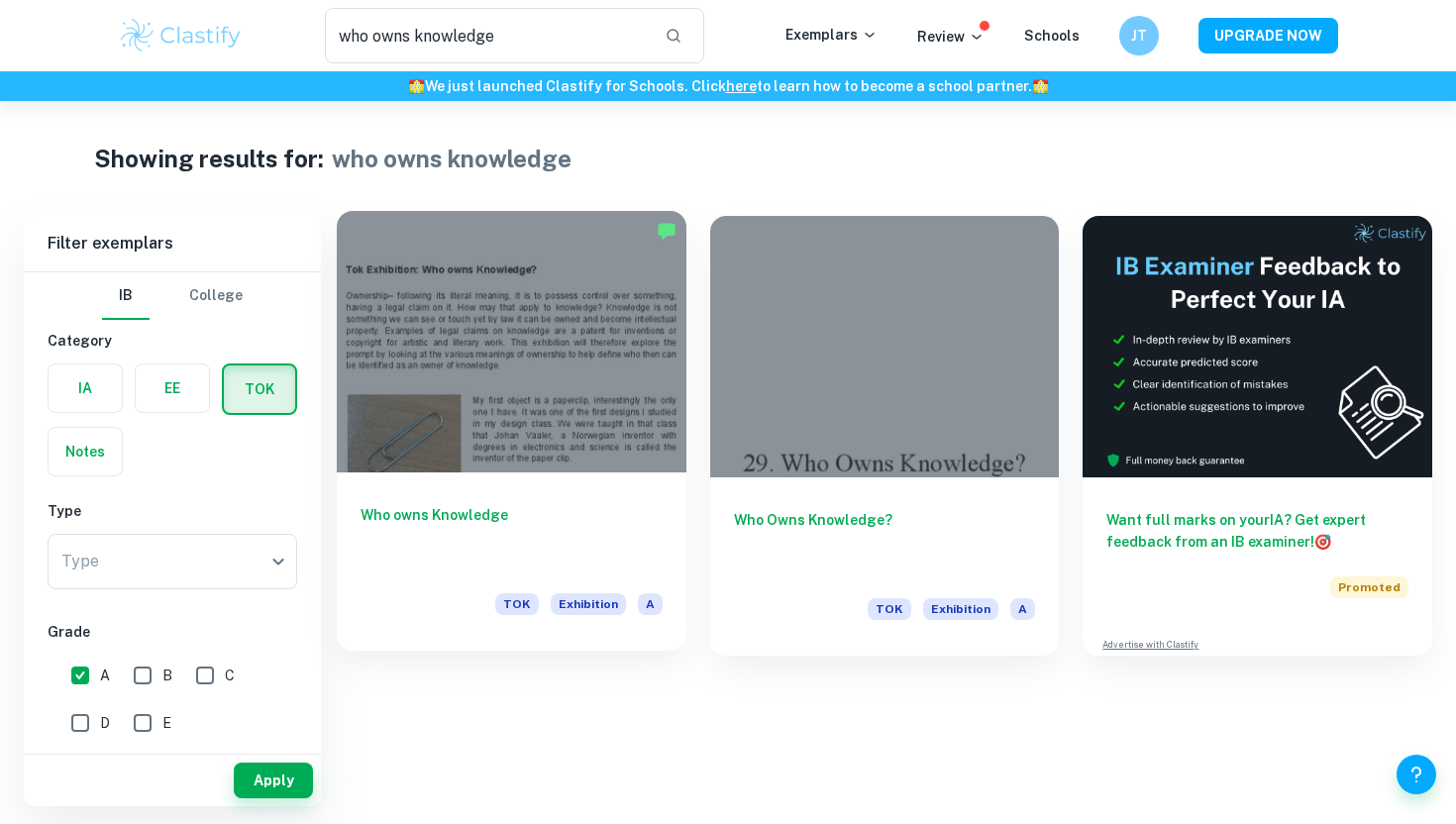click at bounding box center [511, 342] 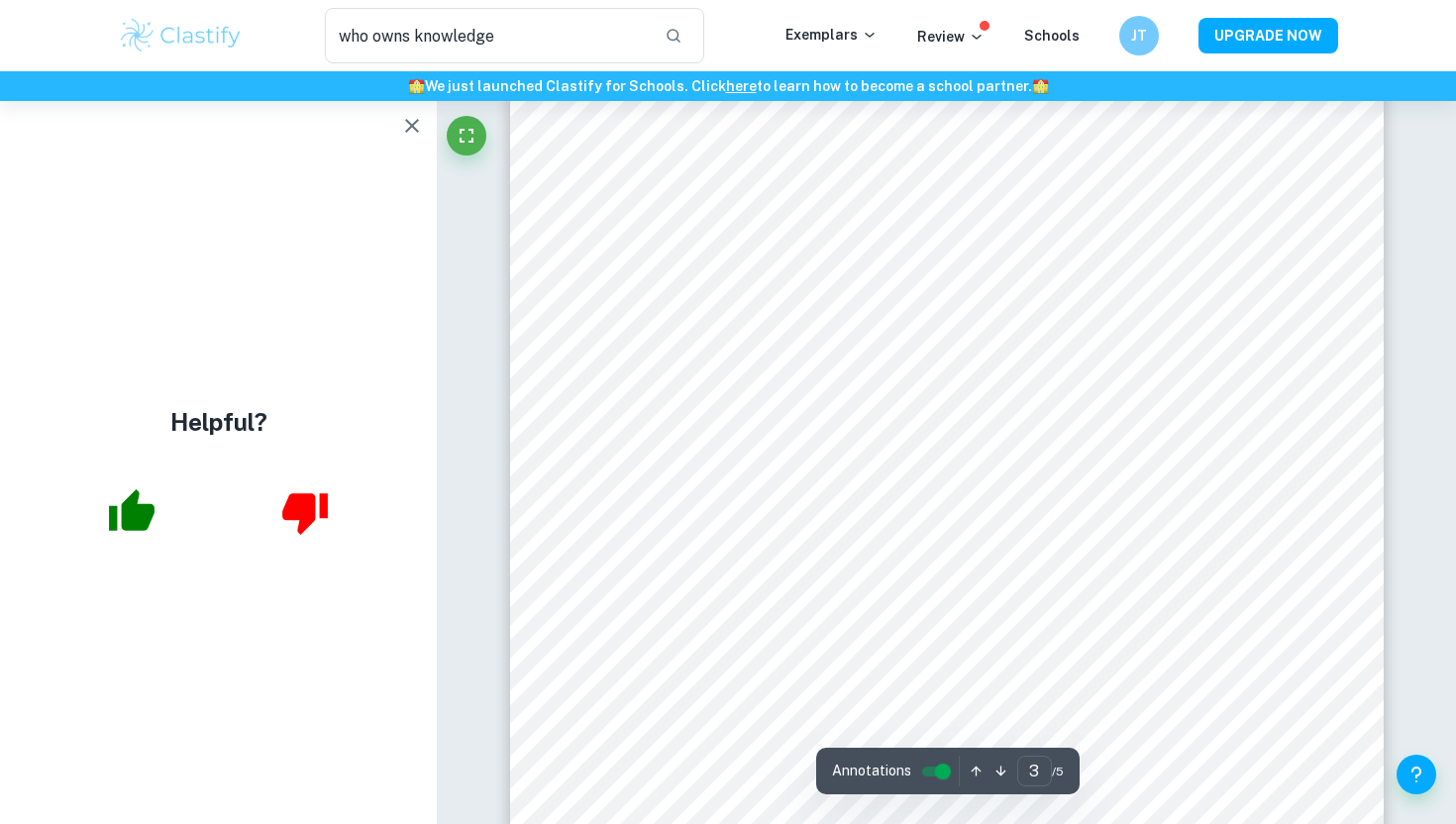 scroll, scrollTop: 2840, scrollLeft: 0, axis: vertical 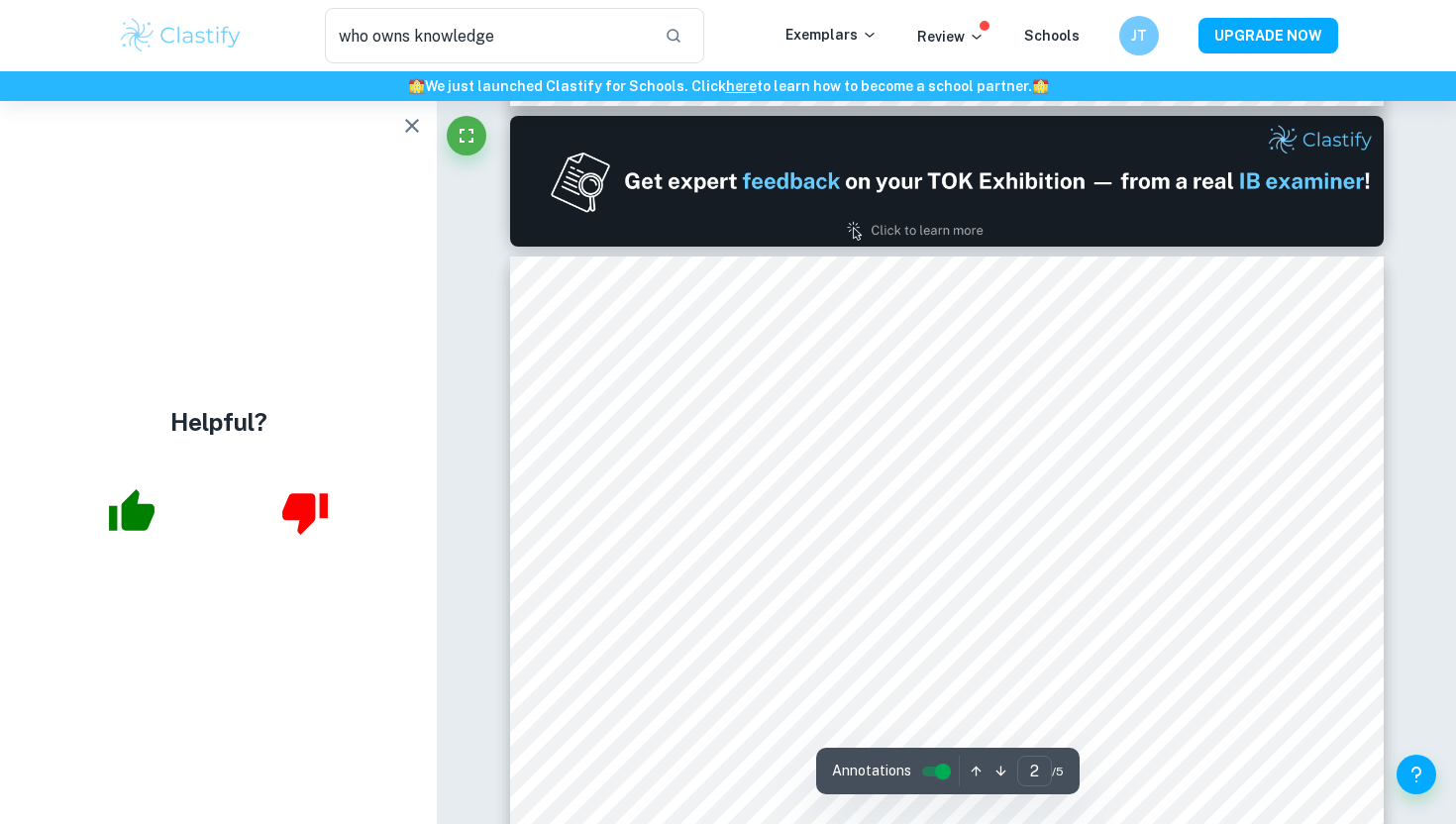 type on "1" 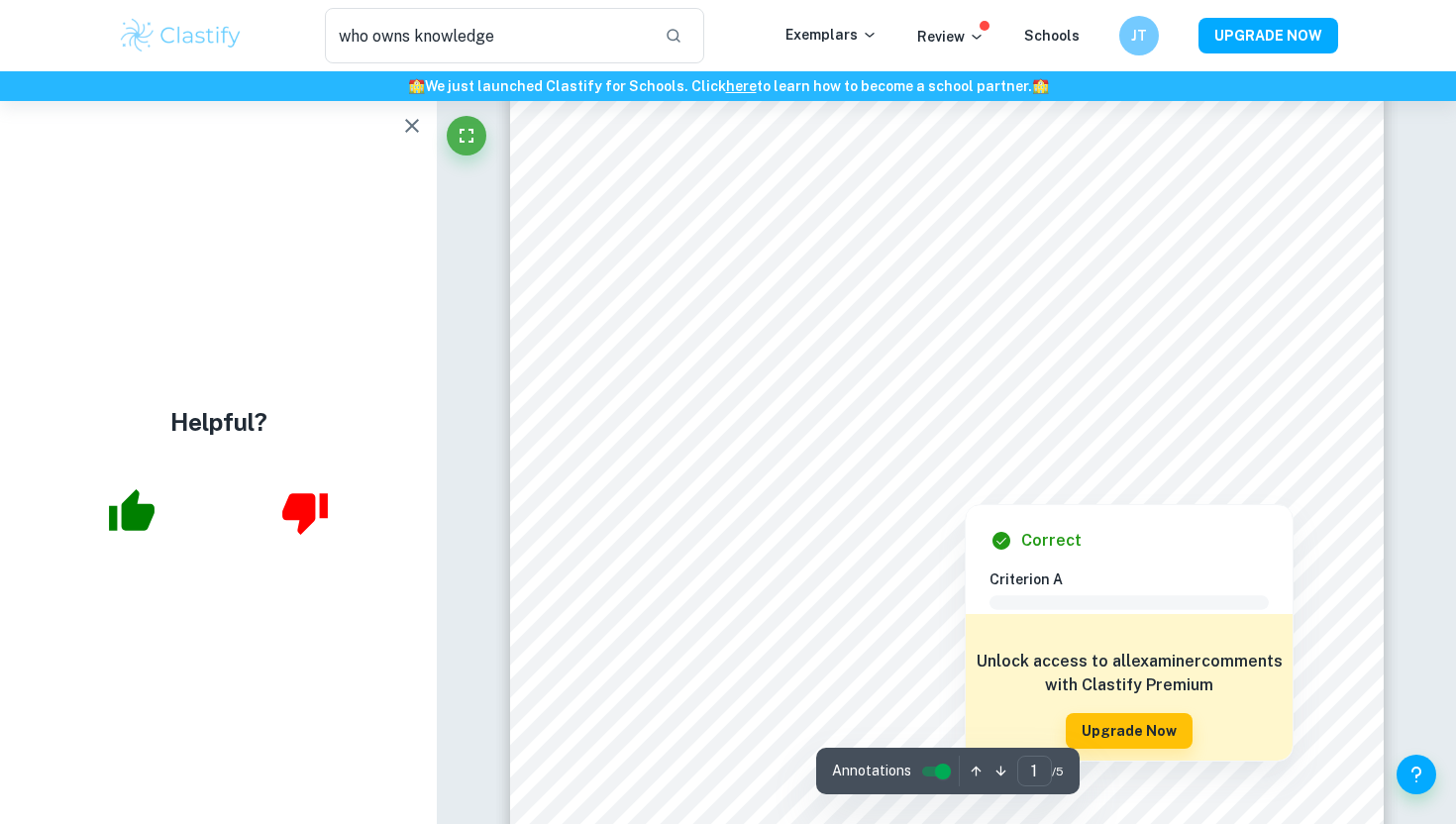 scroll, scrollTop: 129, scrollLeft: 0, axis: vertical 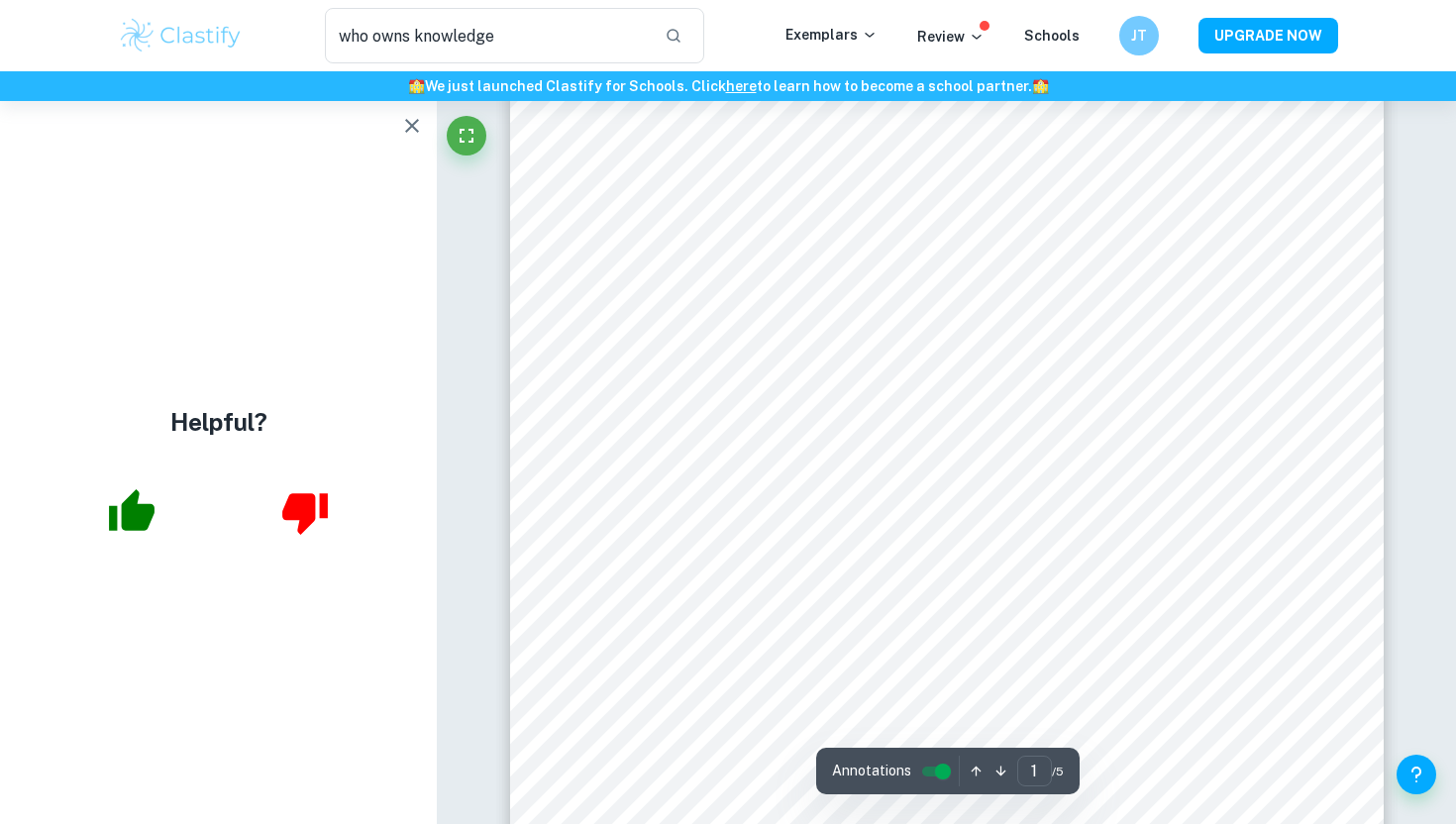click 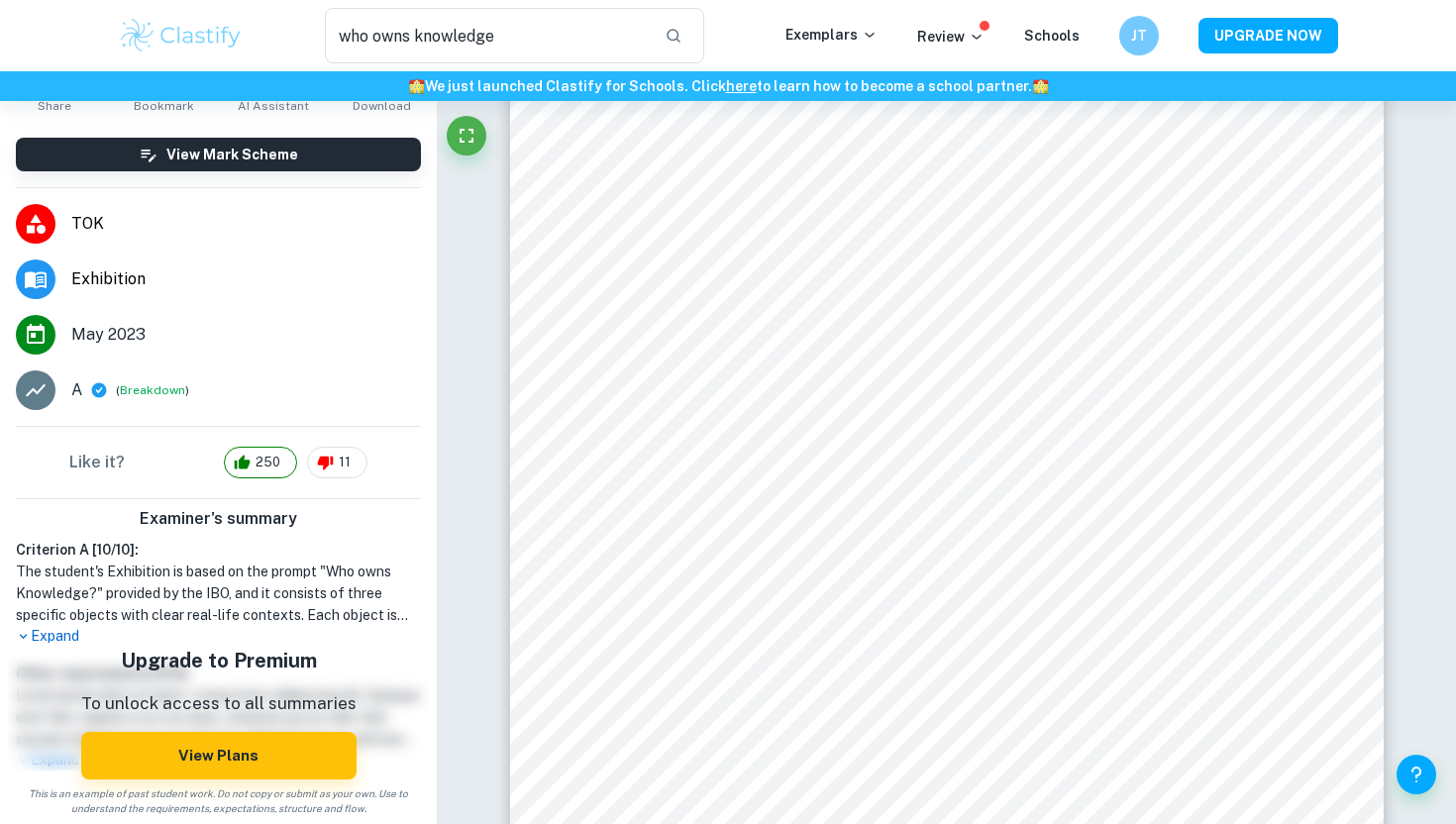 scroll, scrollTop: 0, scrollLeft: 0, axis: both 